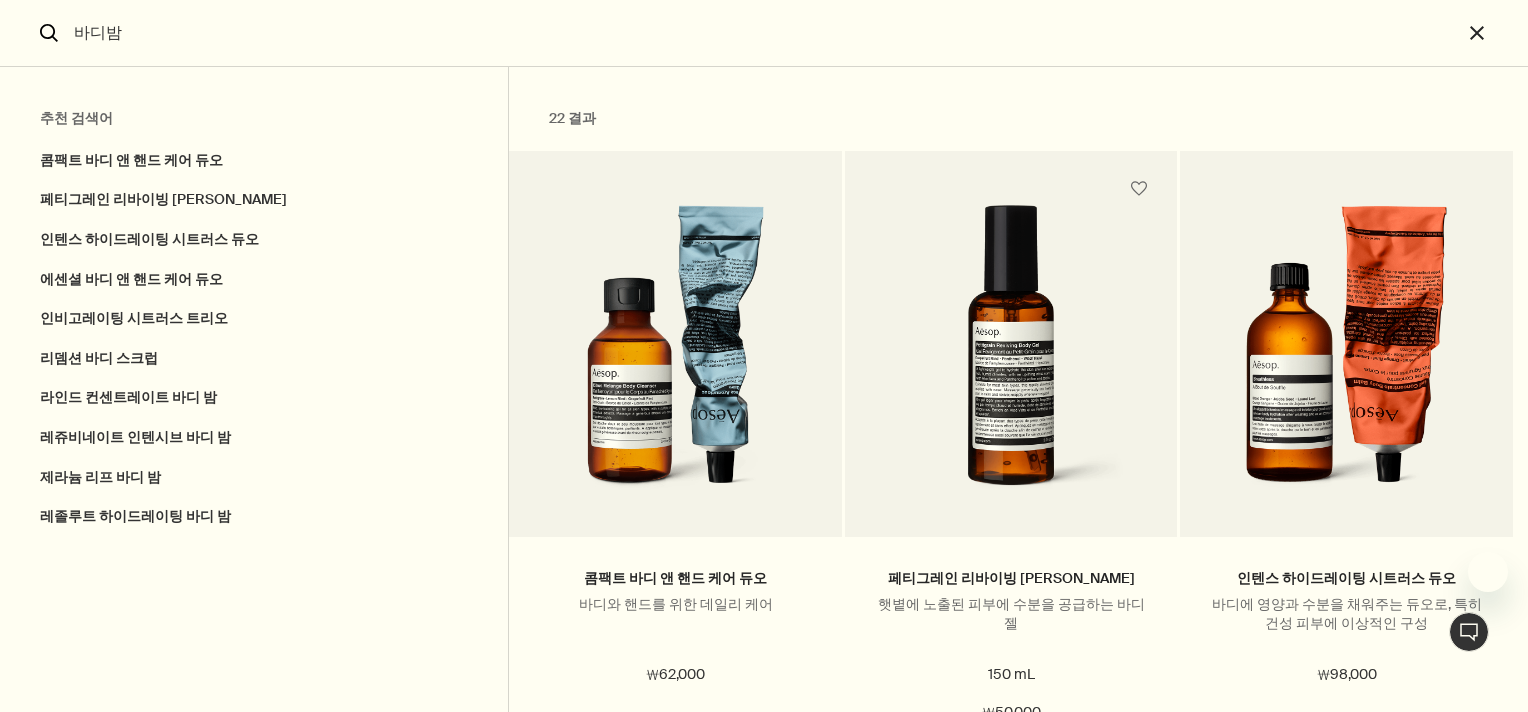 scroll, scrollTop: 0, scrollLeft: 0, axis: both 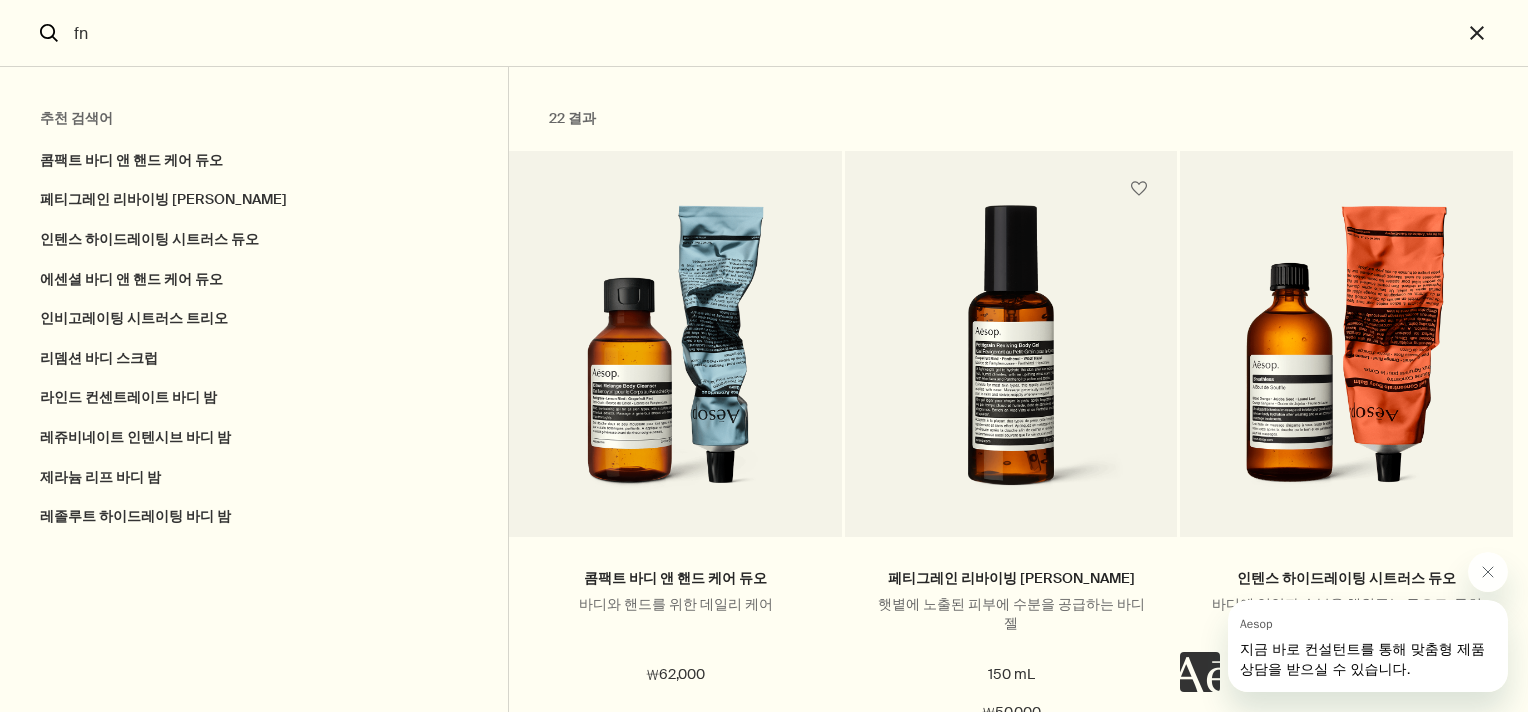 type on "f" 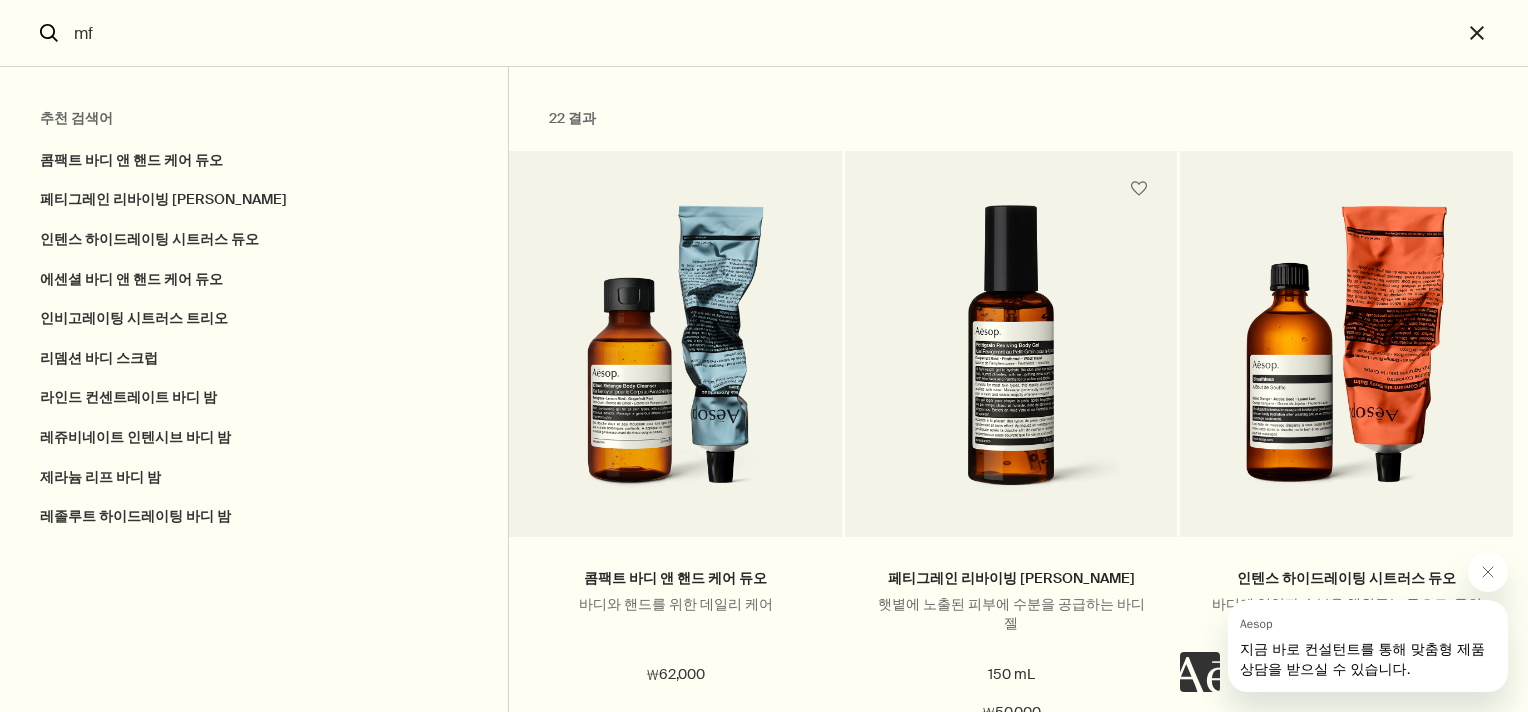 type on "m" 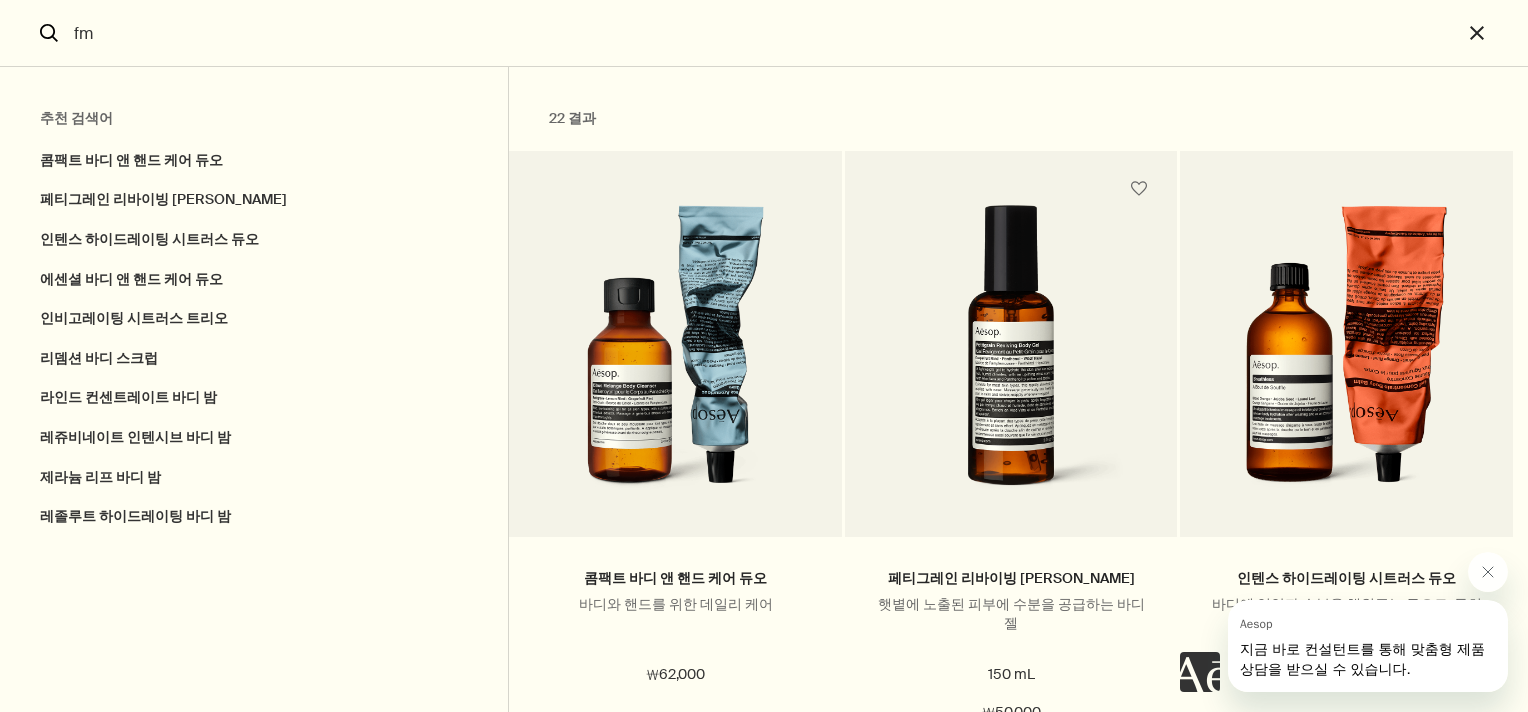 type on "f" 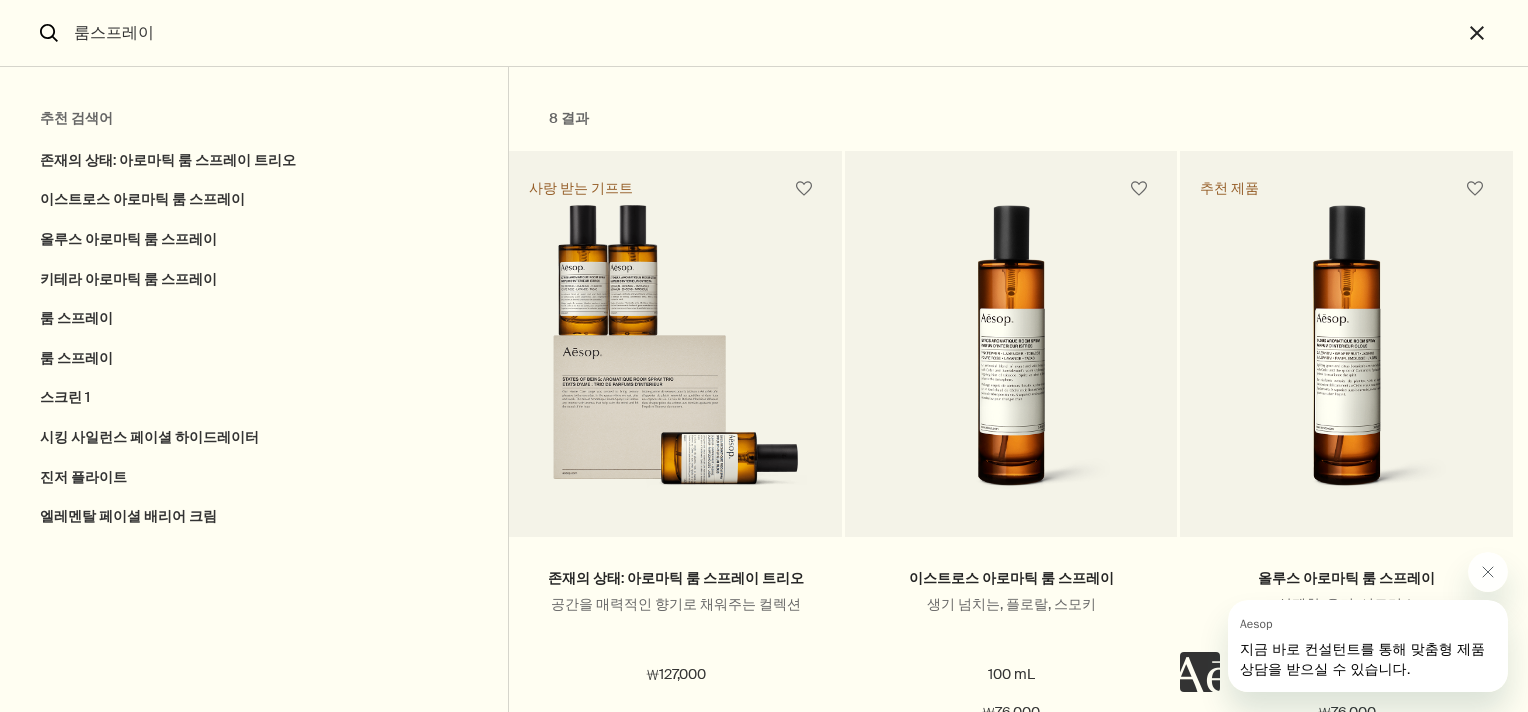 type on "룸스프레이" 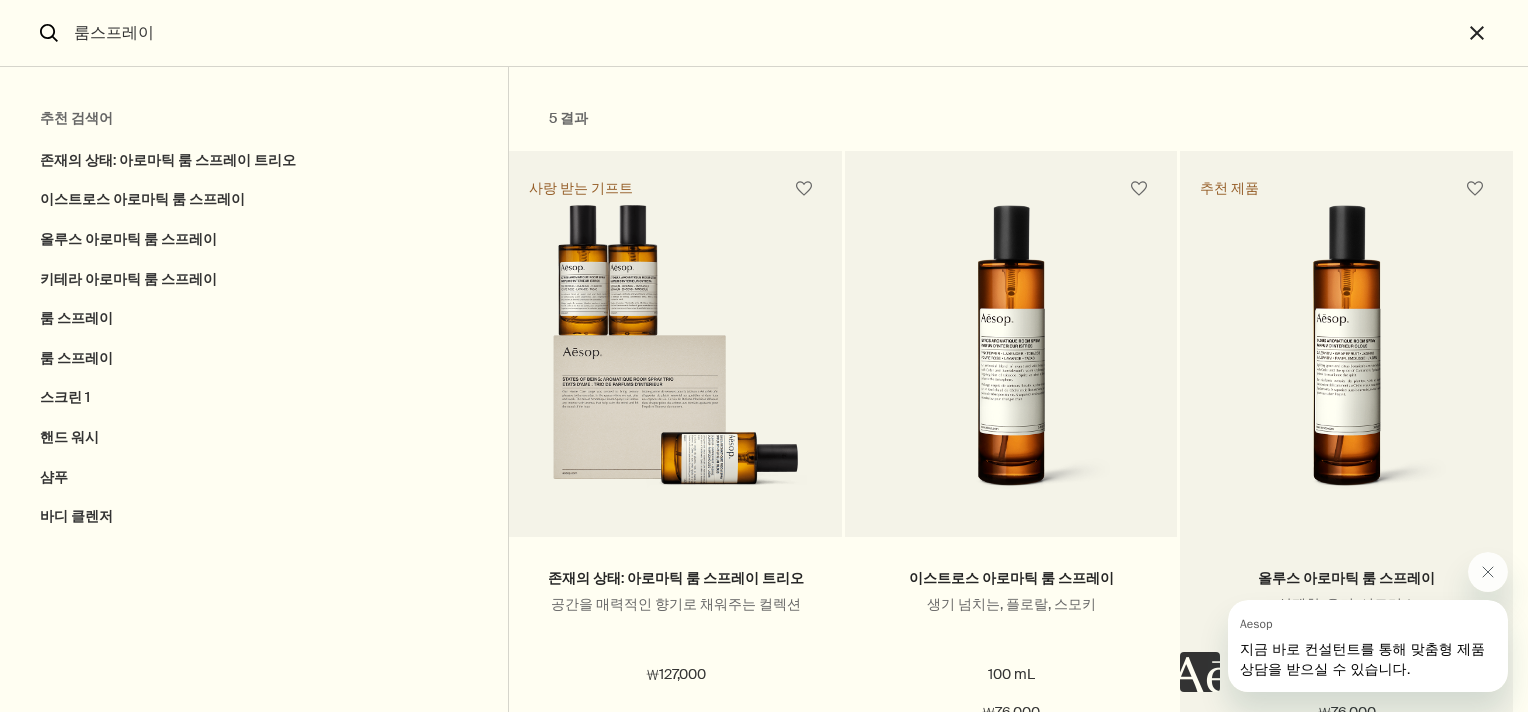 click at bounding box center [1346, 356] 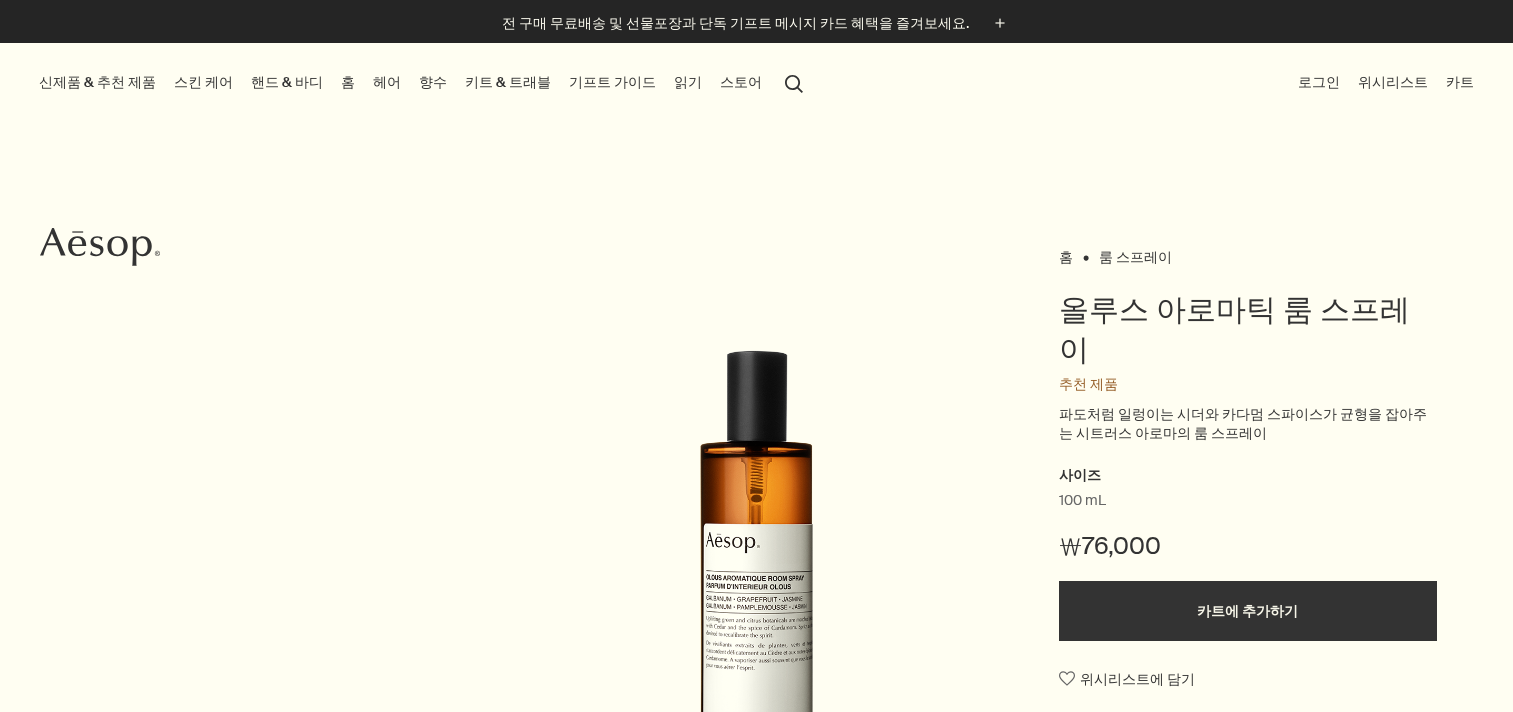 scroll, scrollTop: 0, scrollLeft: 0, axis: both 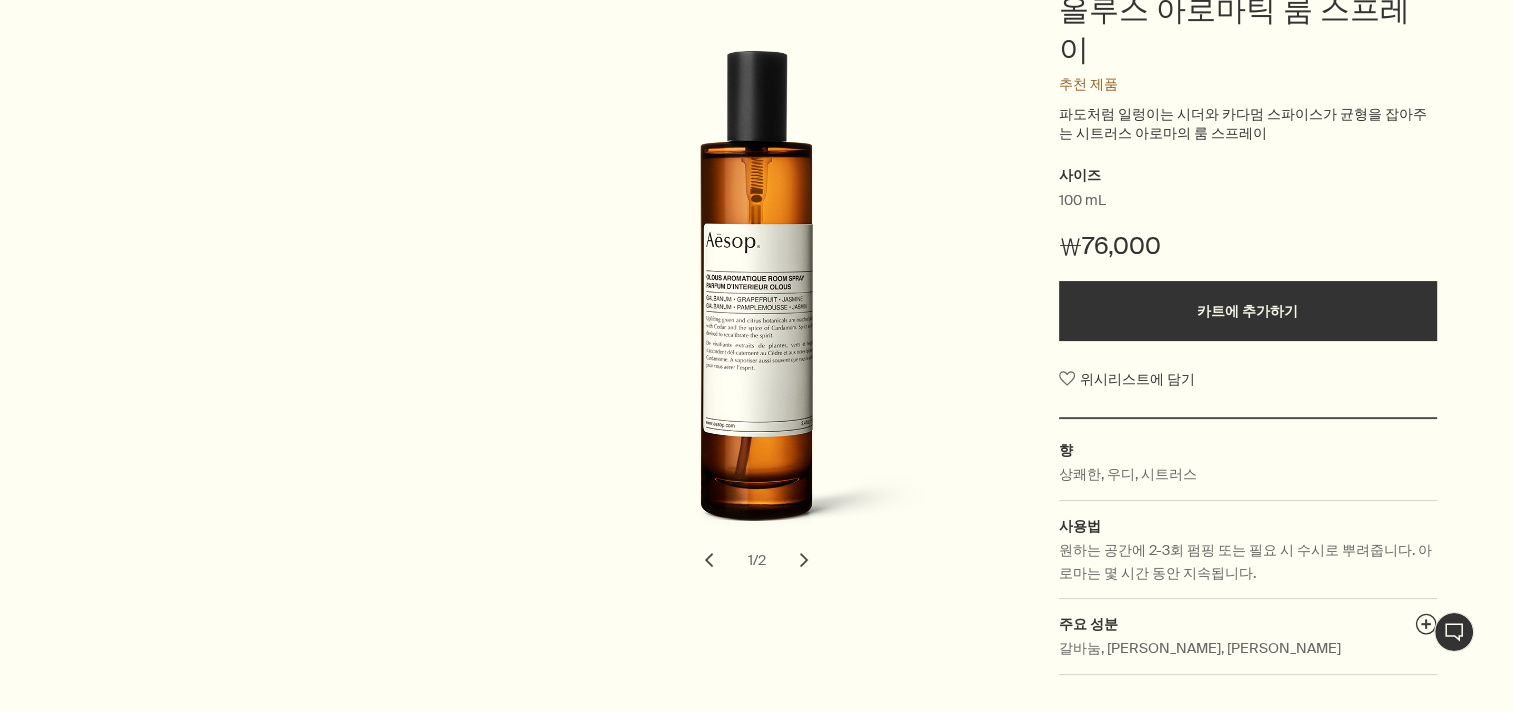 click on "사이즈" at bounding box center (1248, 176) 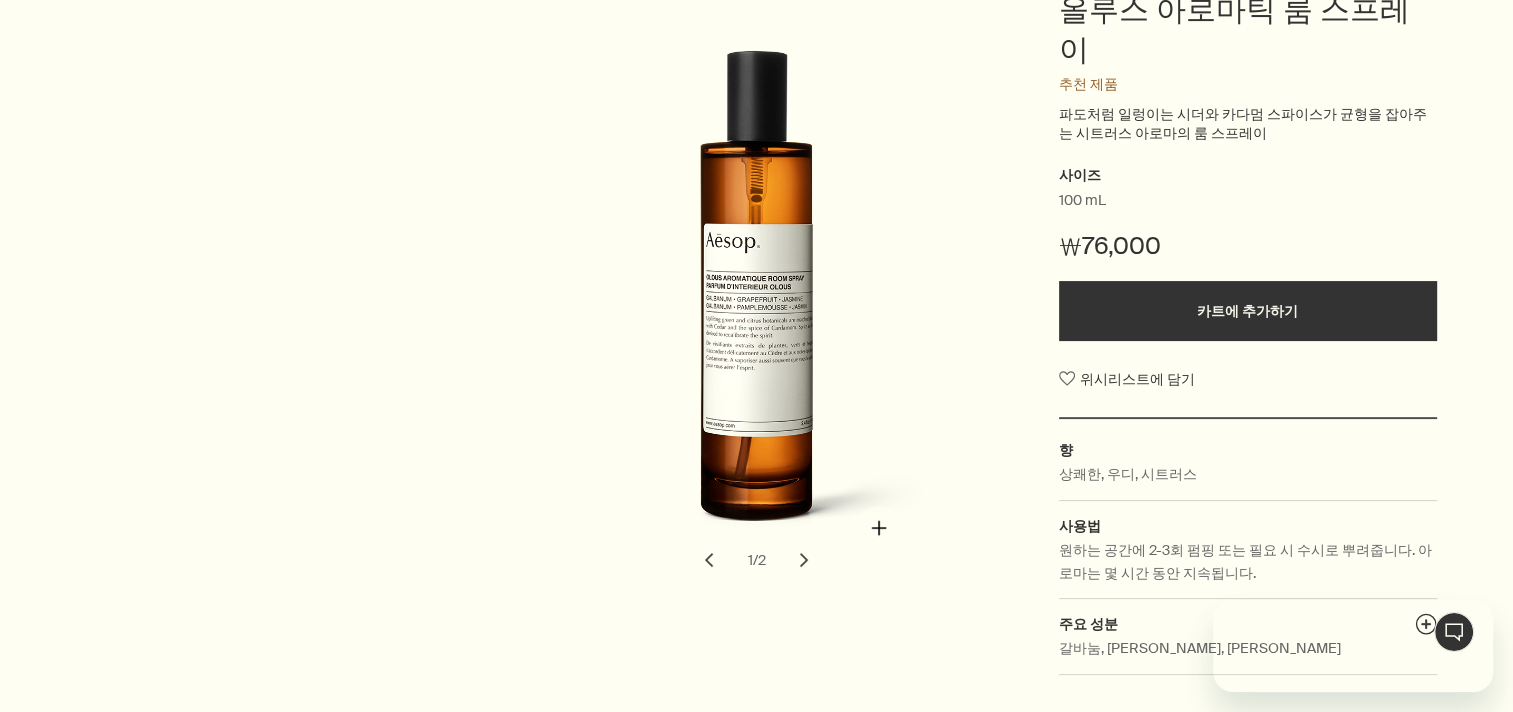 scroll, scrollTop: 0, scrollLeft: 0, axis: both 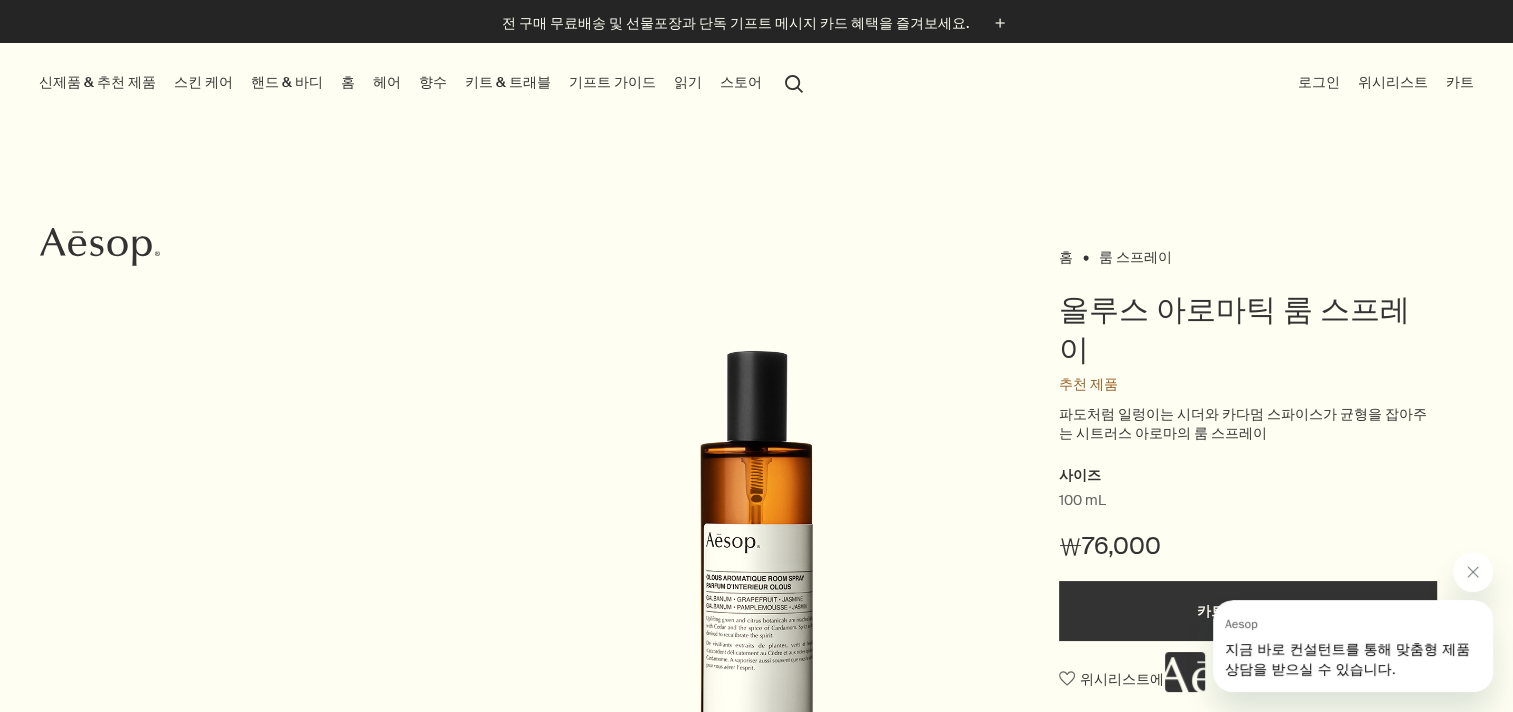 click on "search 검색" at bounding box center [794, 82] 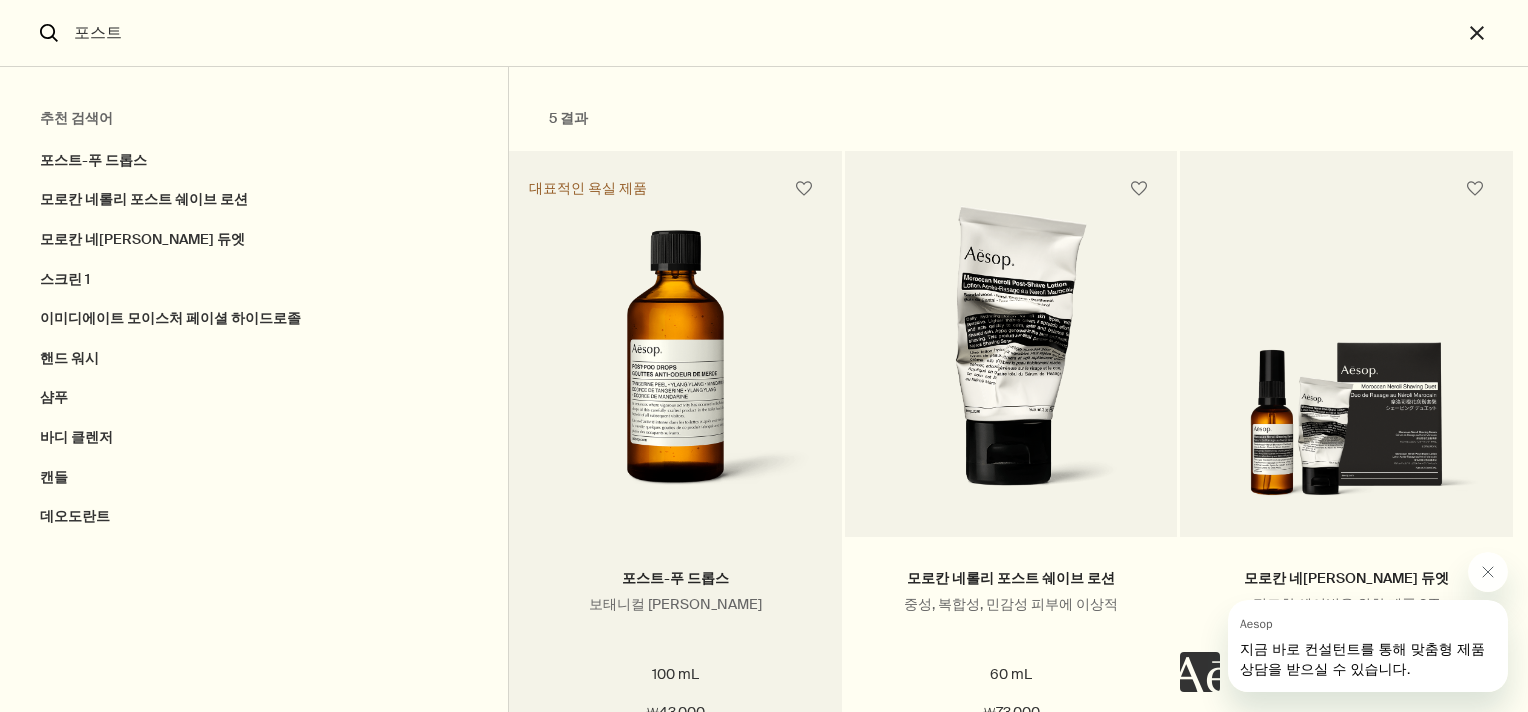 type on "포스트" 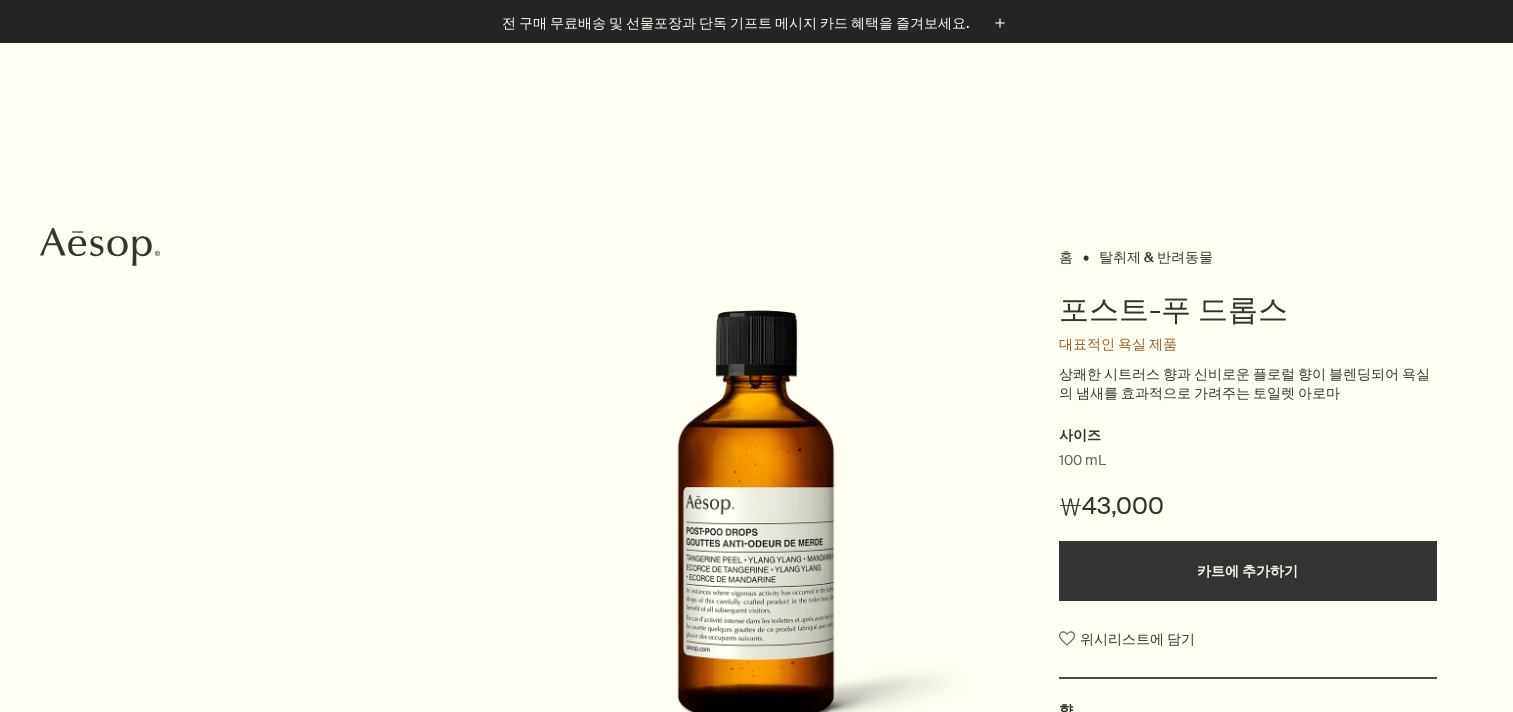 scroll, scrollTop: 211, scrollLeft: 0, axis: vertical 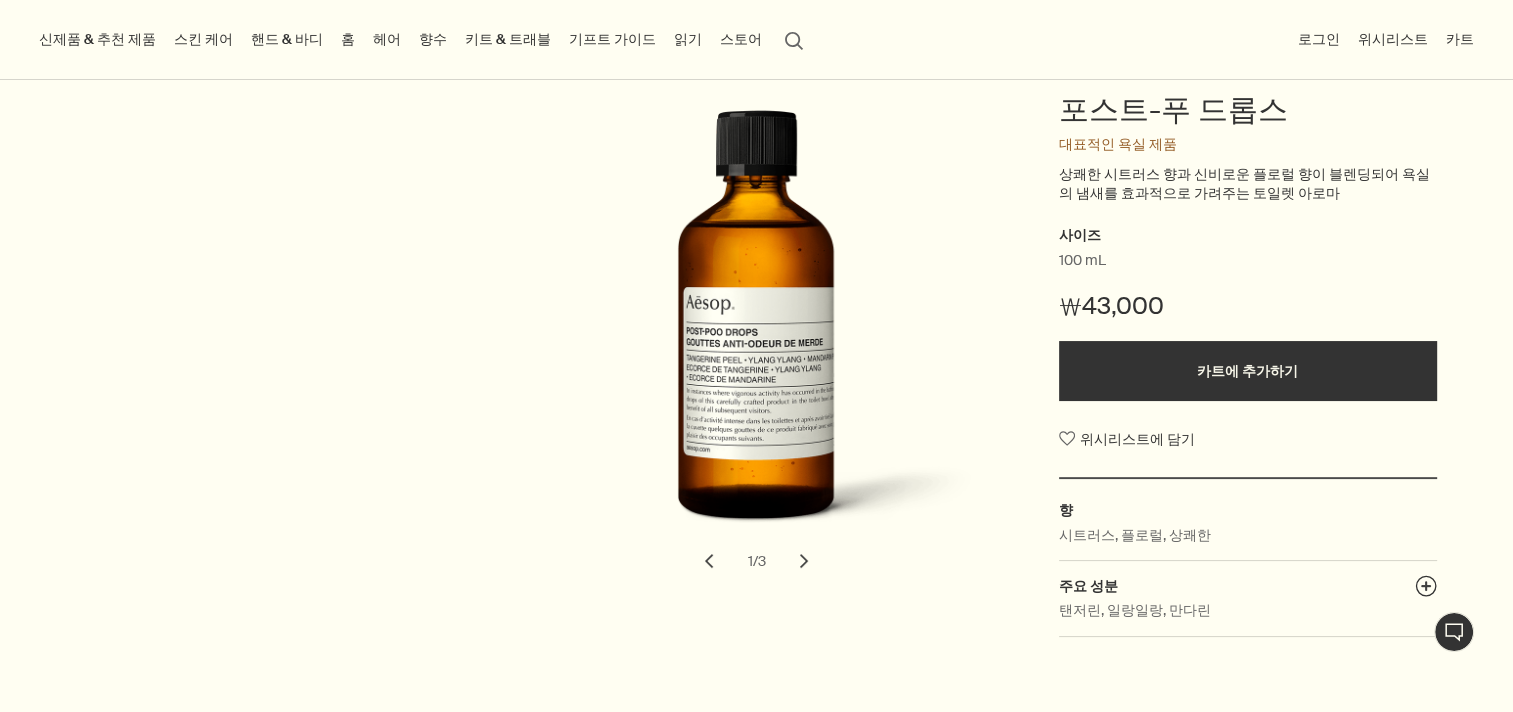 click on "상쾌한 시트러스 향과 신비로운 플로럴 향이 블렌딩되어 욕실의 냄새를 효과적으로 가려주는 토일렛 아로마" at bounding box center [1248, 184] 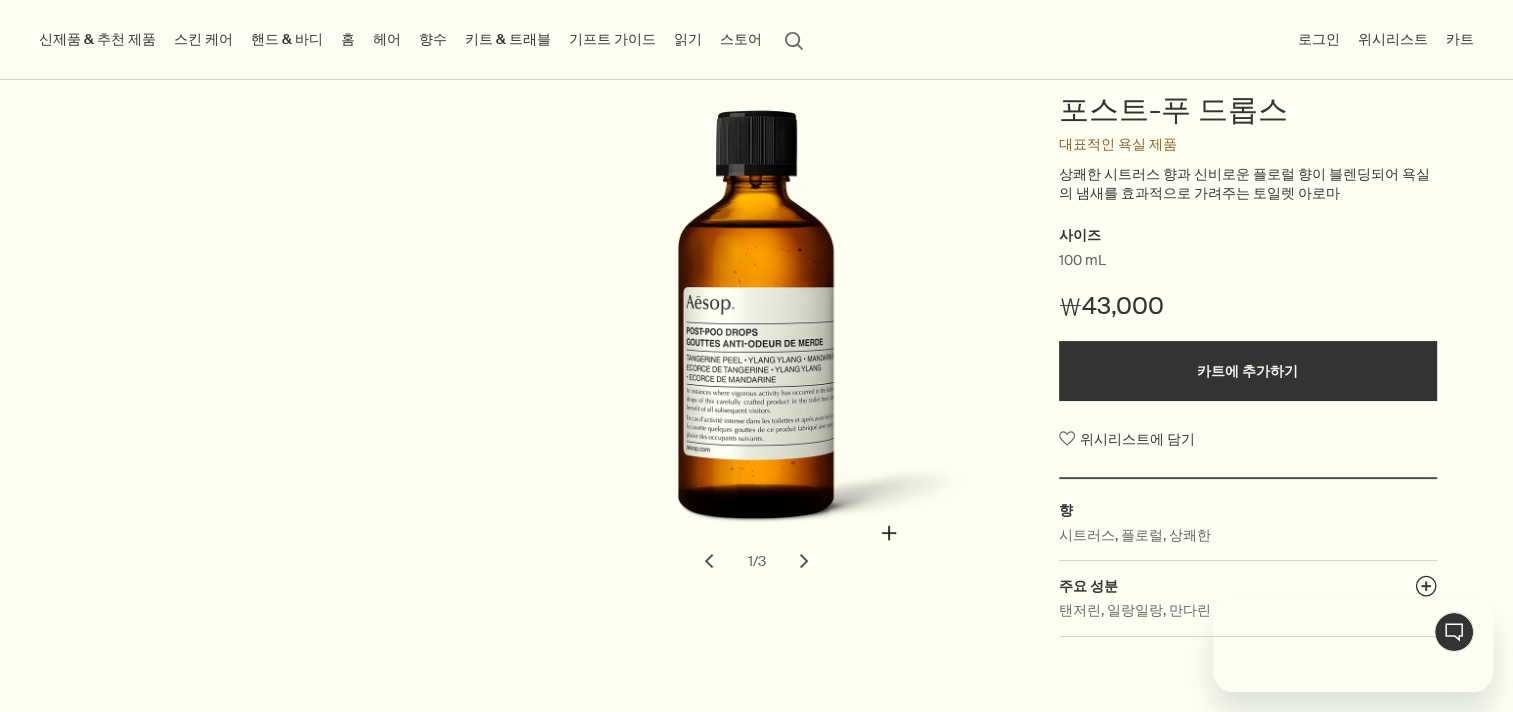 scroll, scrollTop: 0, scrollLeft: 0, axis: both 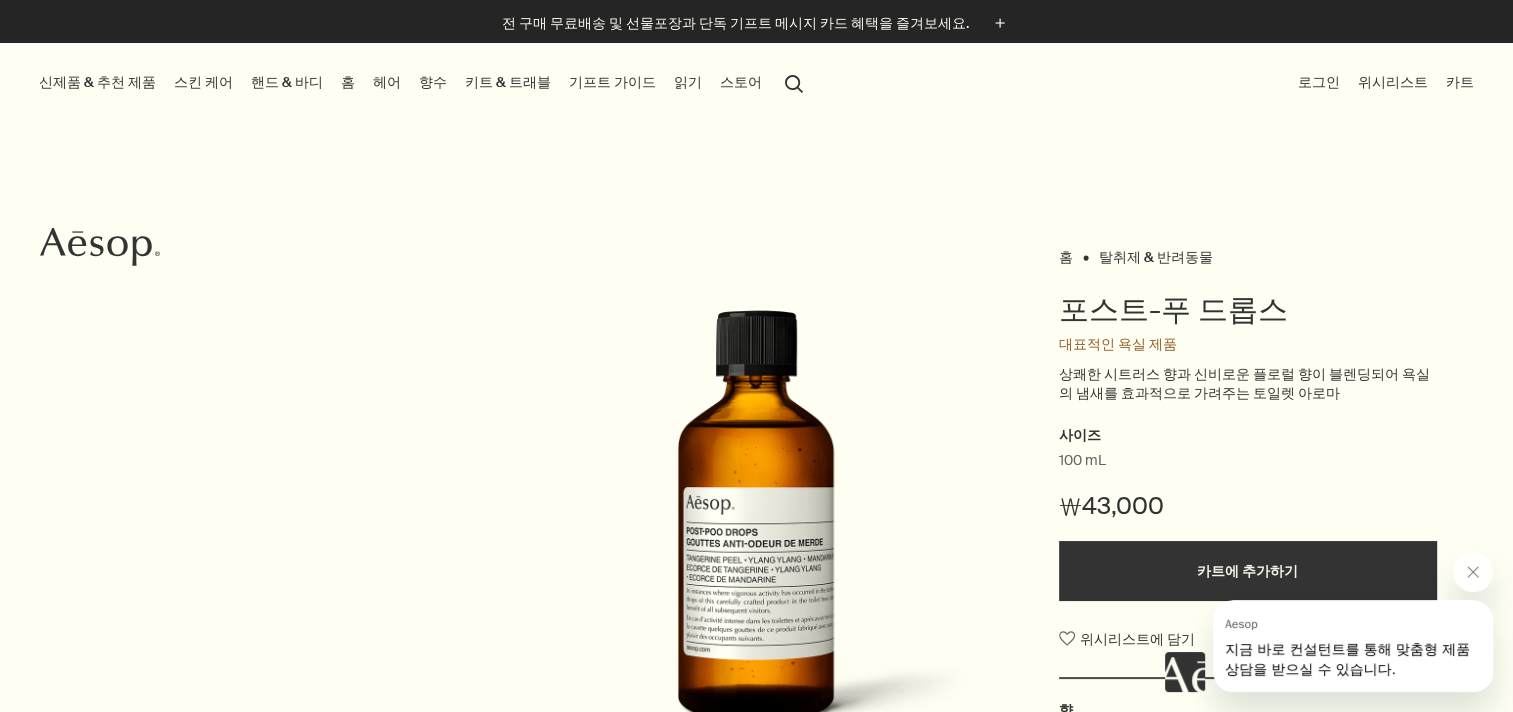 click on "search 검색" at bounding box center [794, 82] 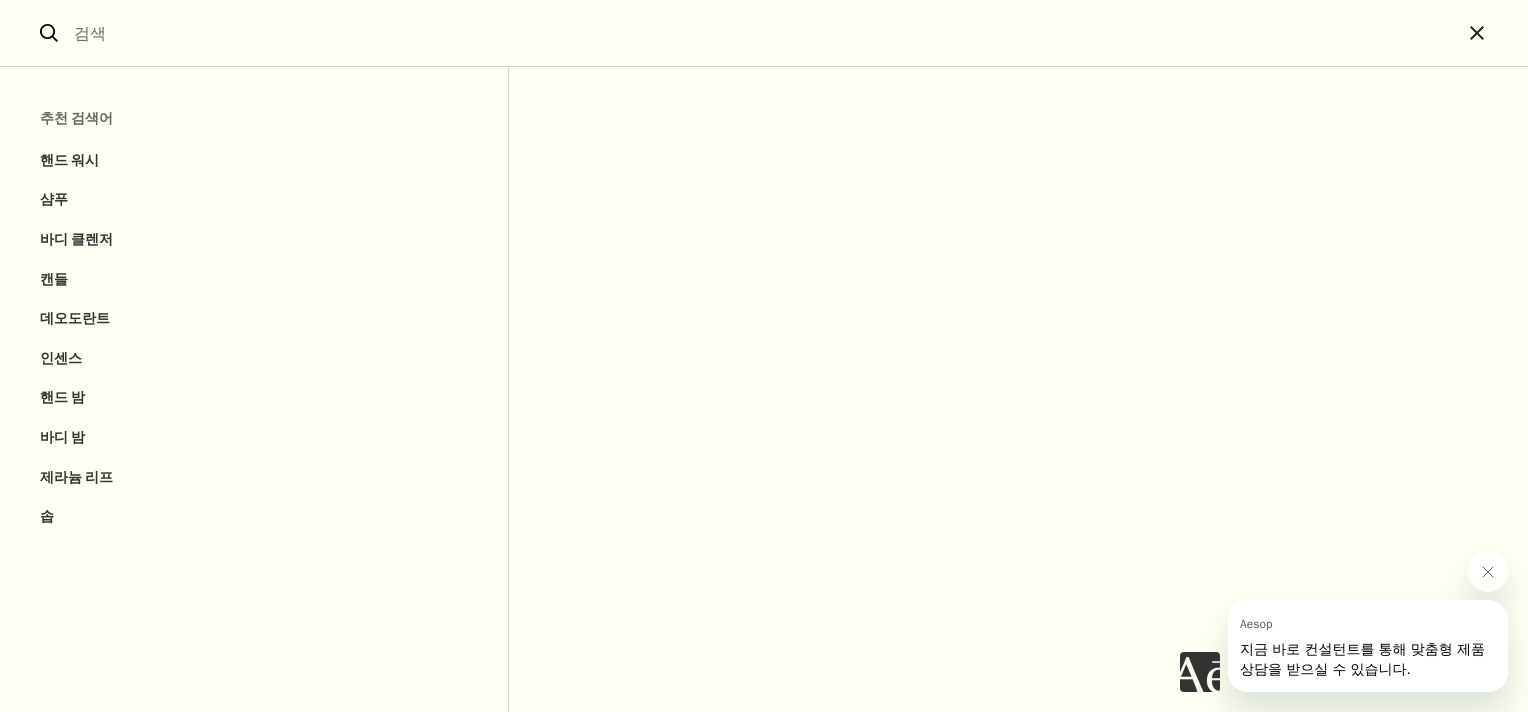 type on "ㅇ" 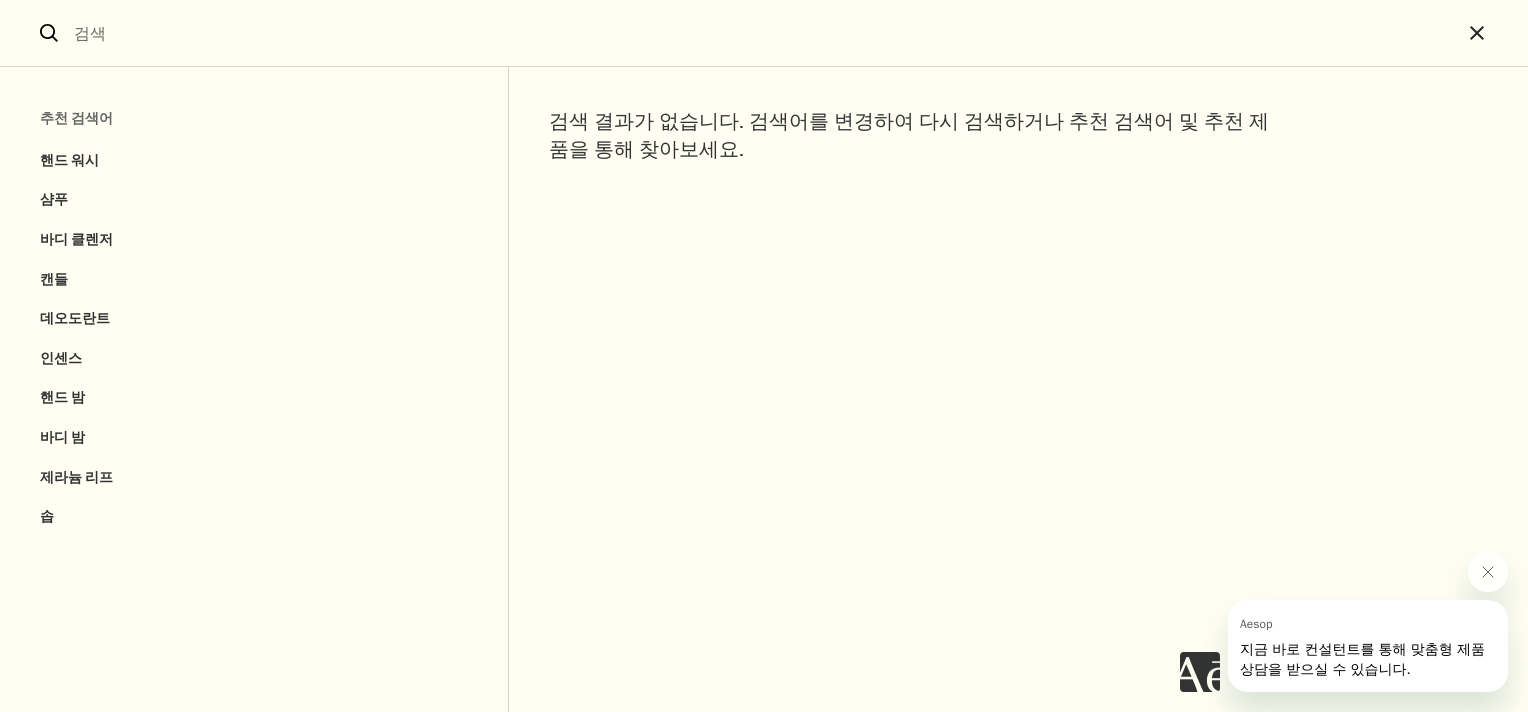 type on "ㅇ" 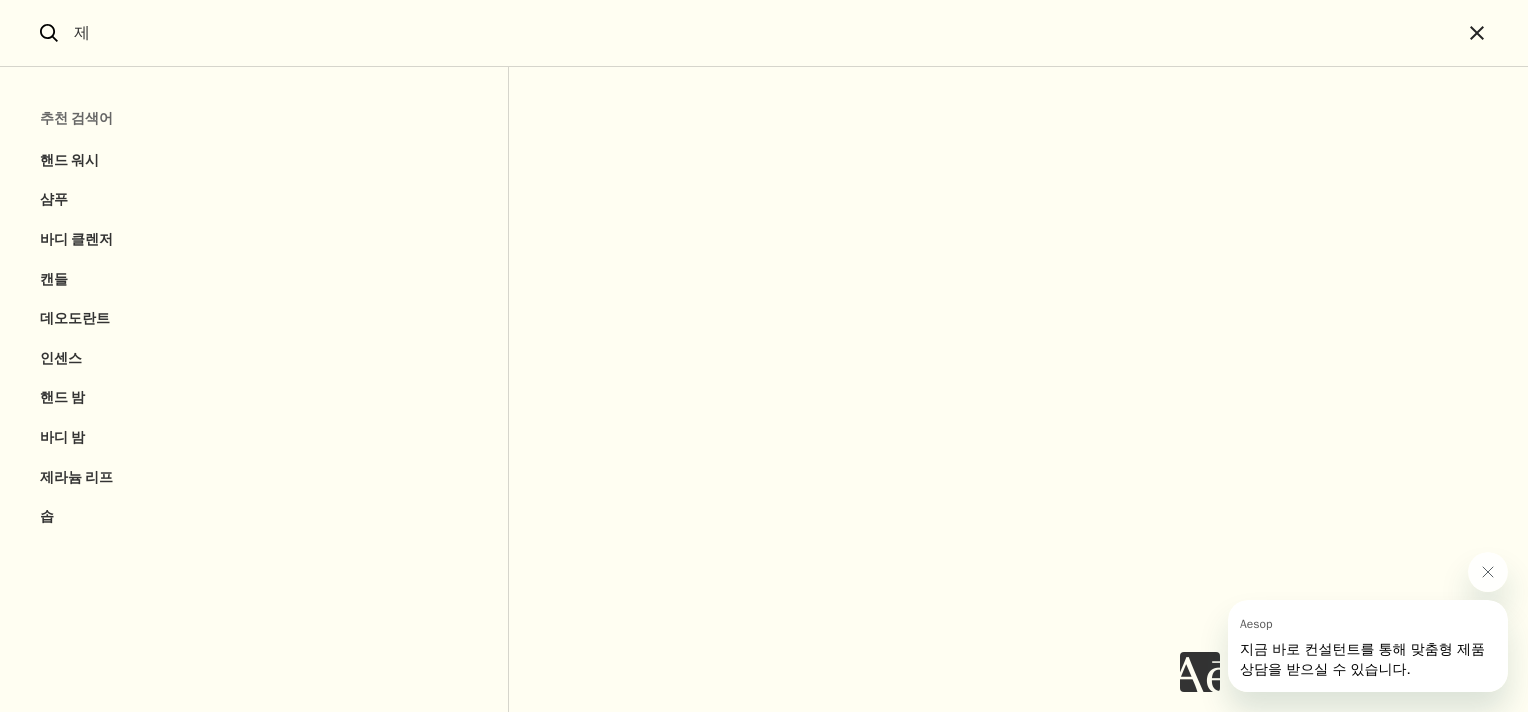 type on "ㅈ" 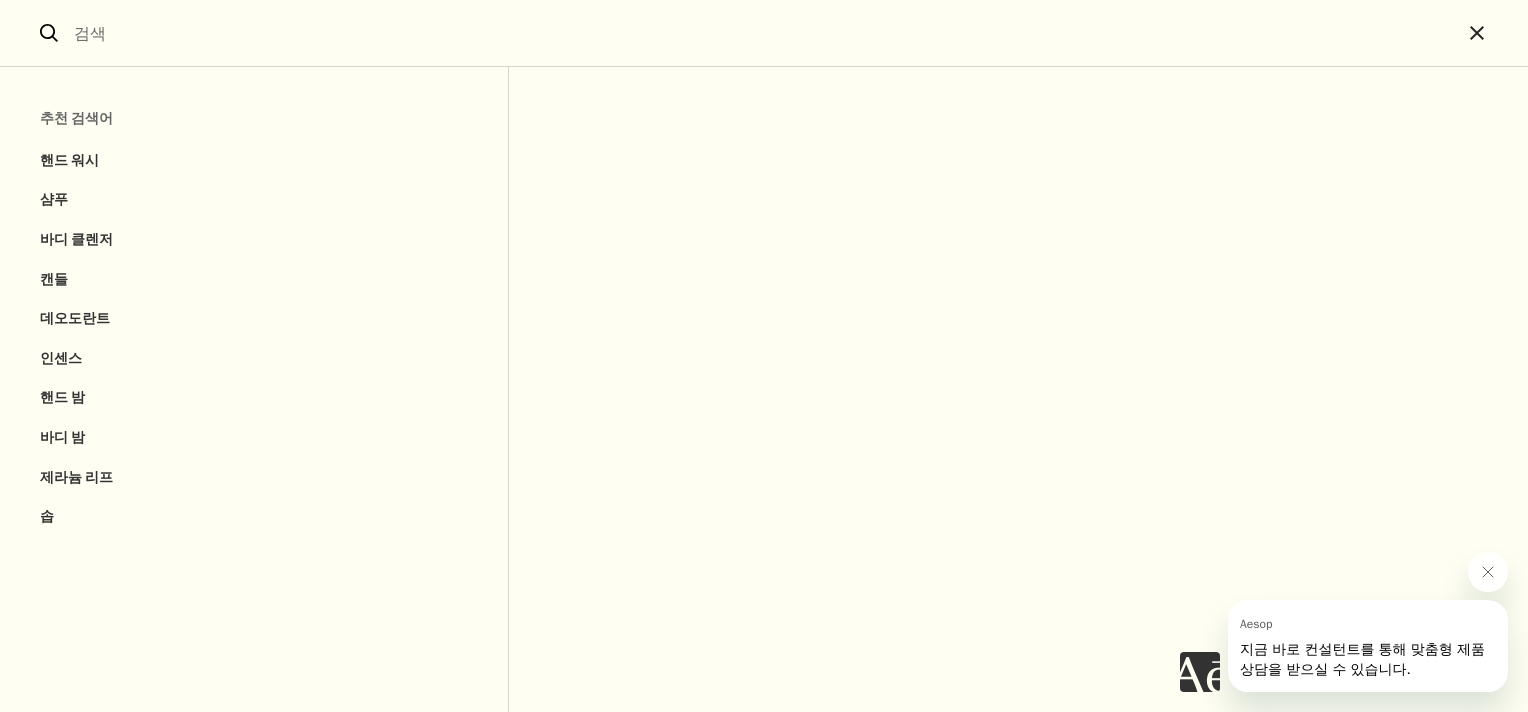 type on "ㄴ" 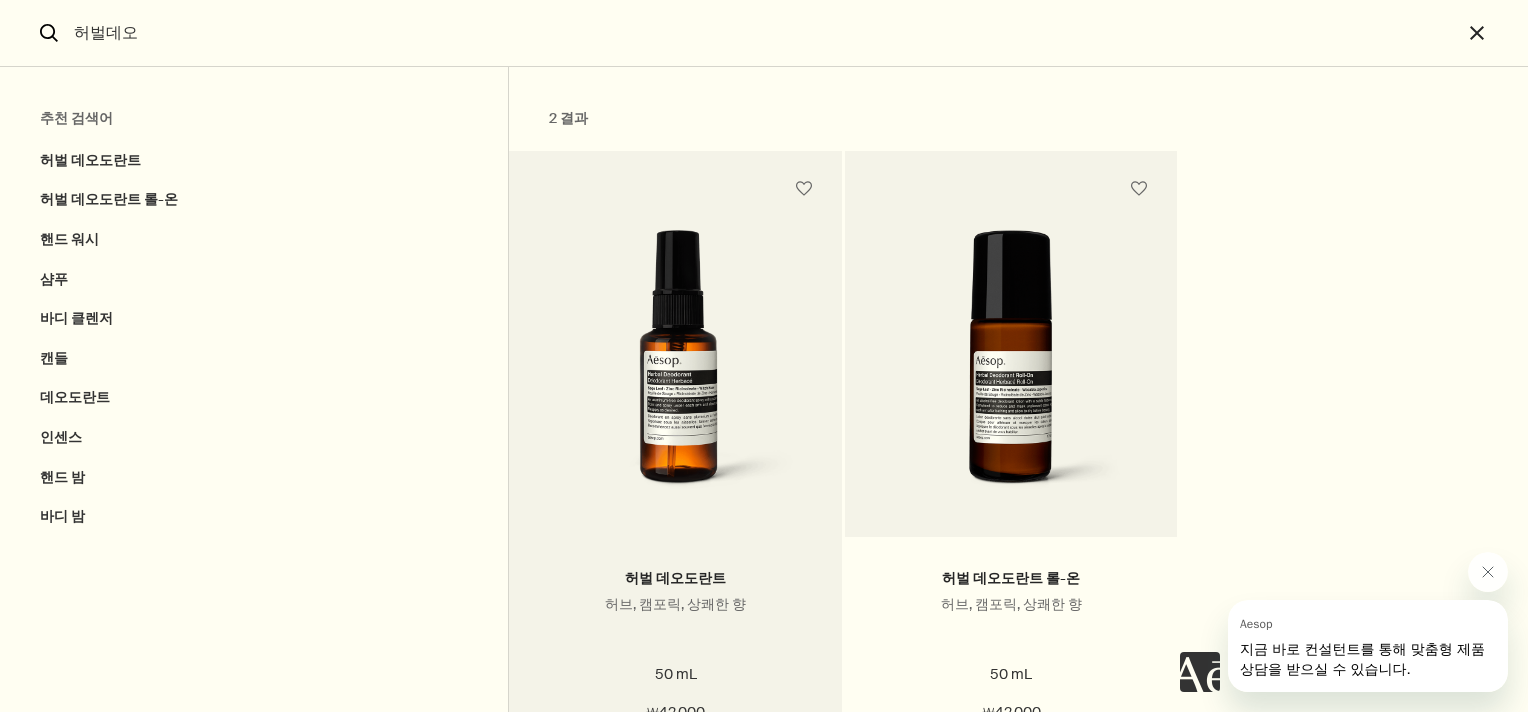 type on "허벌데오" 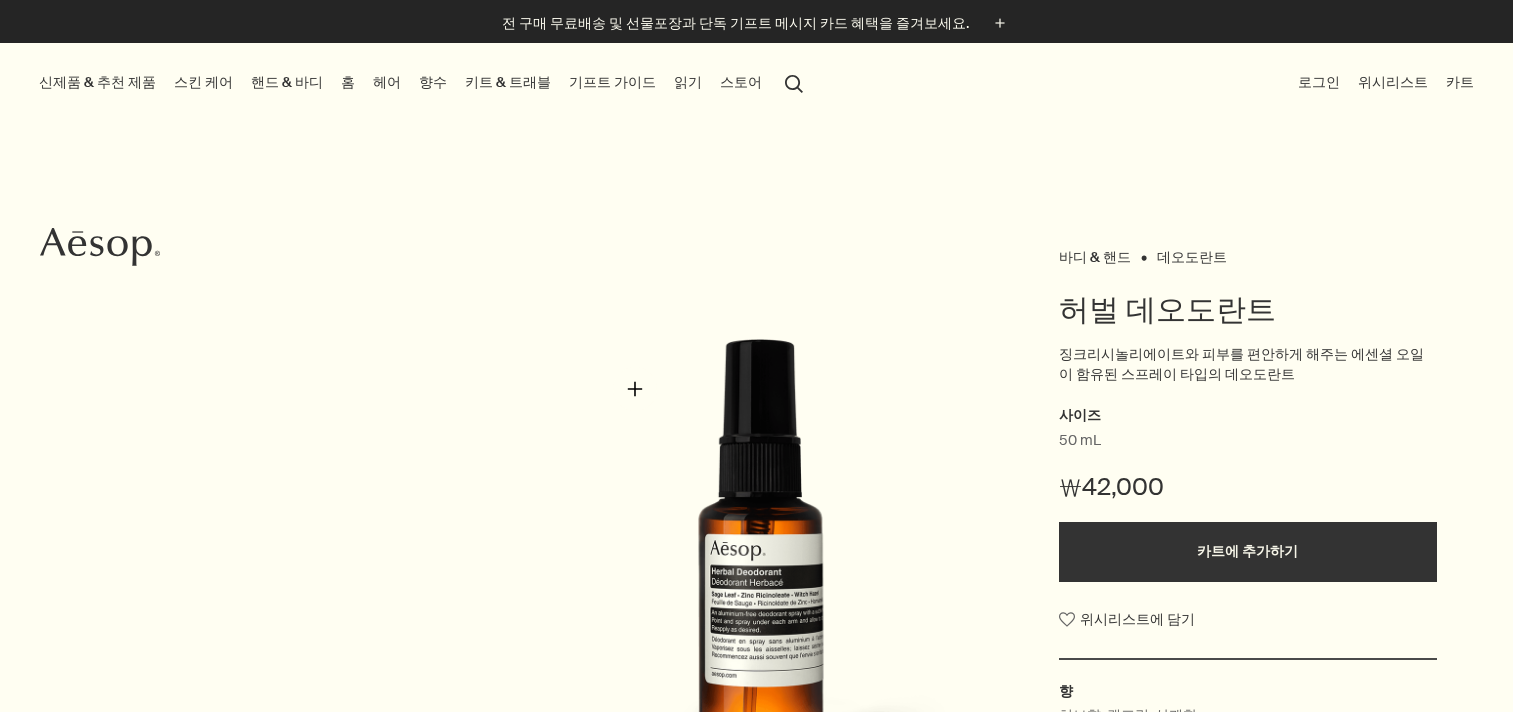 scroll, scrollTop: 0, scrollLeft: 0, axis: both 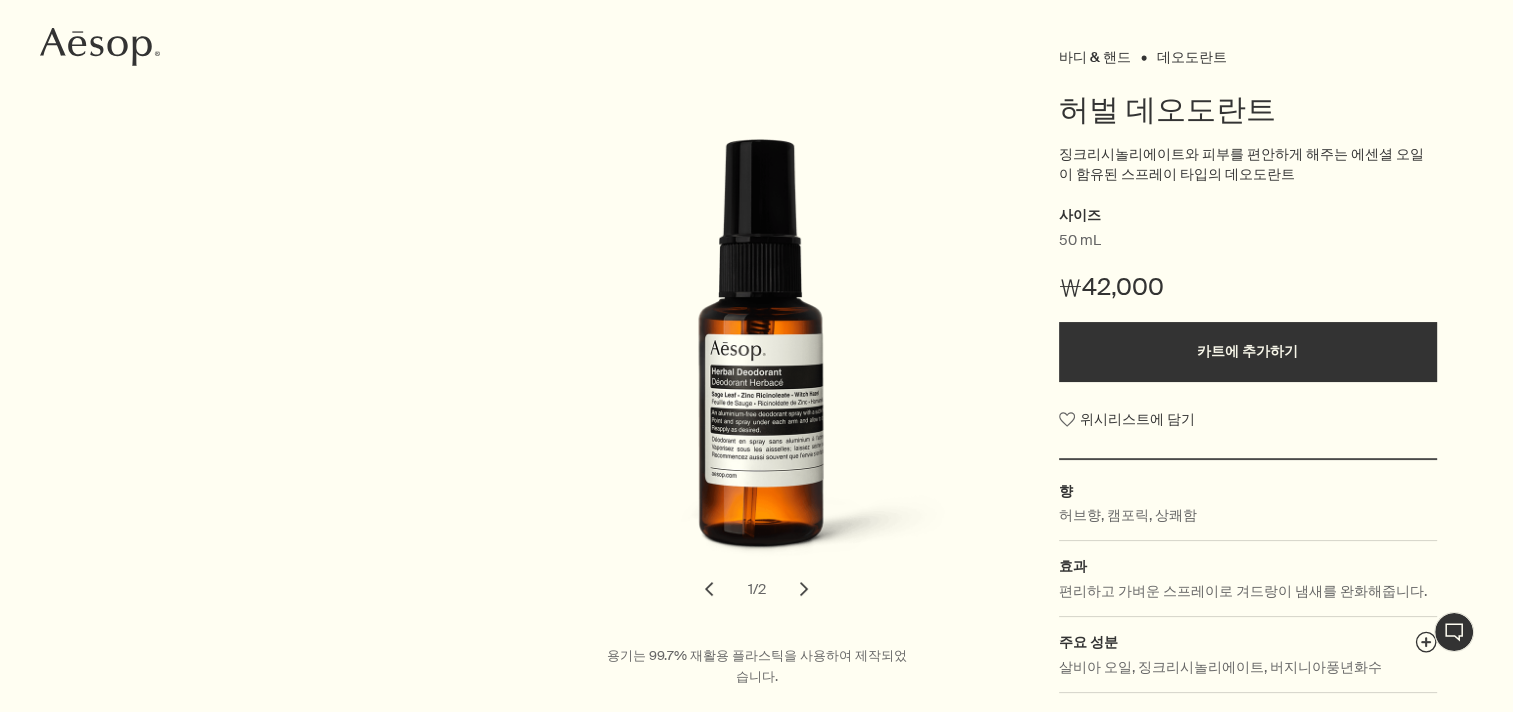 drag, startPoint x: 1092, startPoint y: 136, endPoint x: 1080, endPoint y: 144, distance: 14.422205 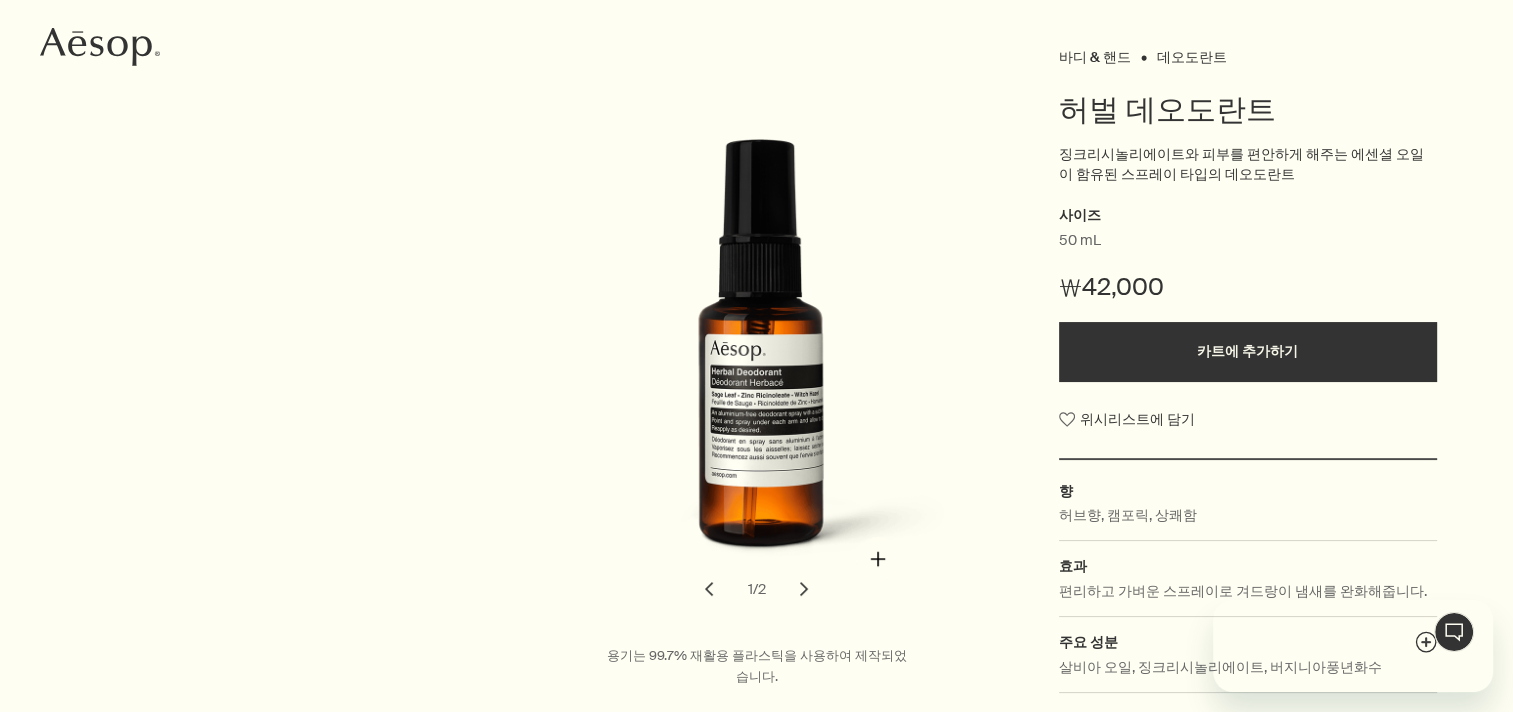 scroll, scrollTop: 0, scrollLeft: 0, axis: both 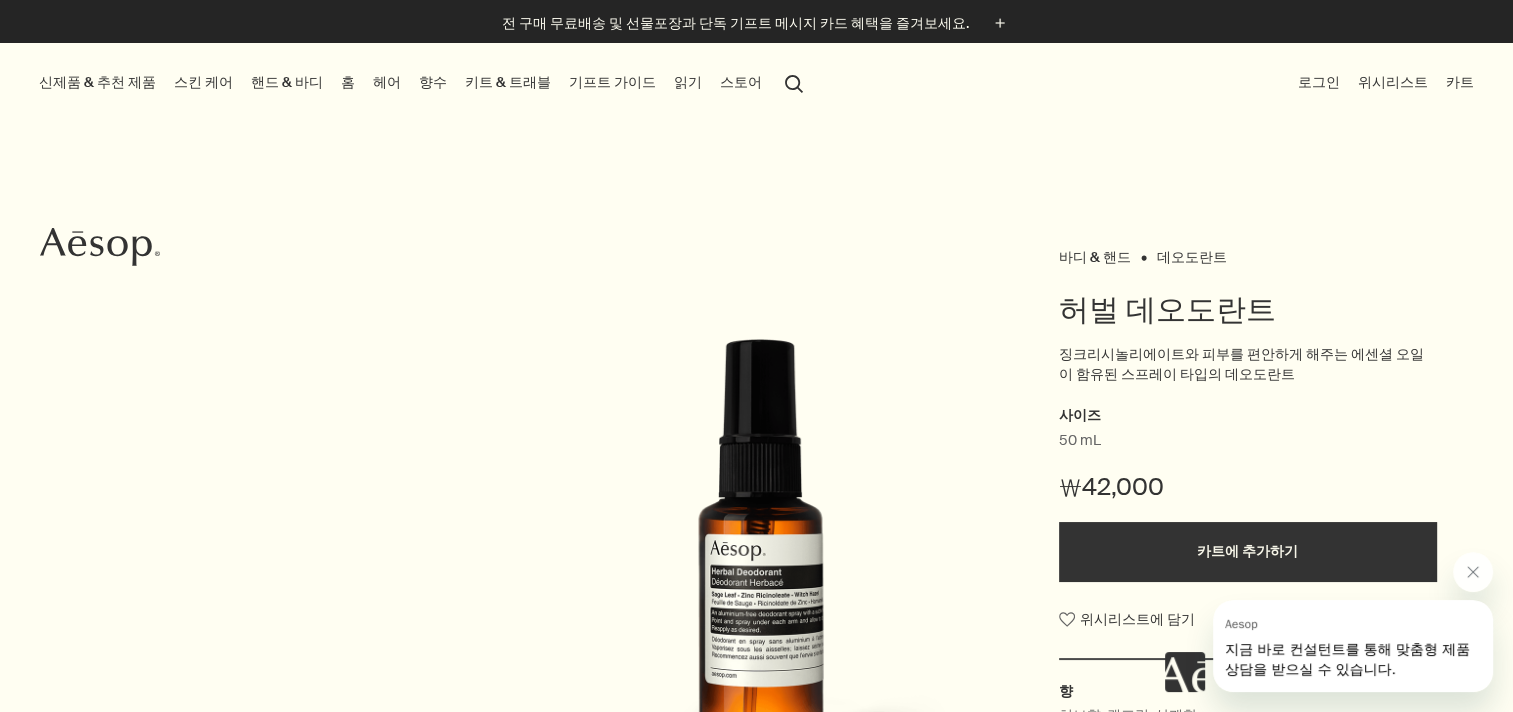 click on "search 검색" at bounding box center (794, 82) 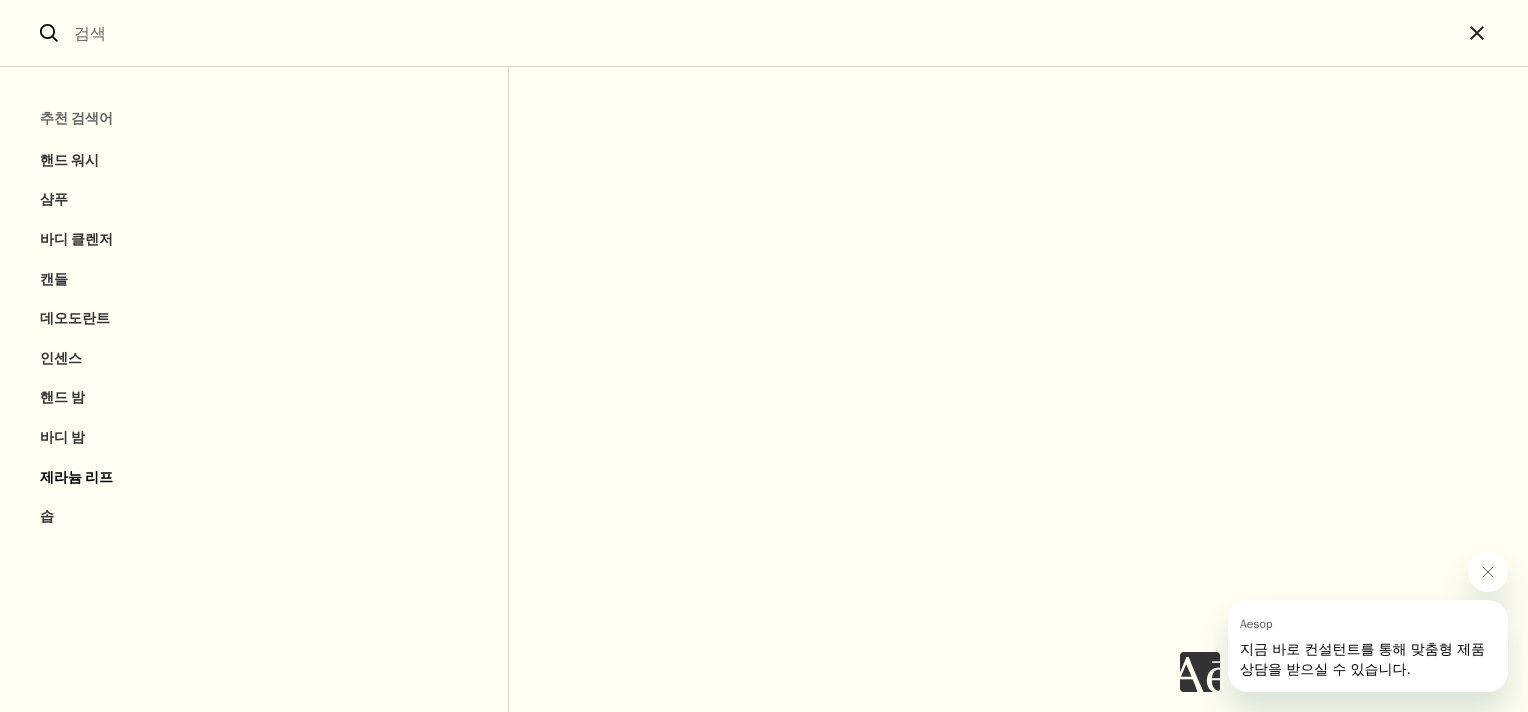 click on "제라늄 리프" at bounding box center [254, 478] 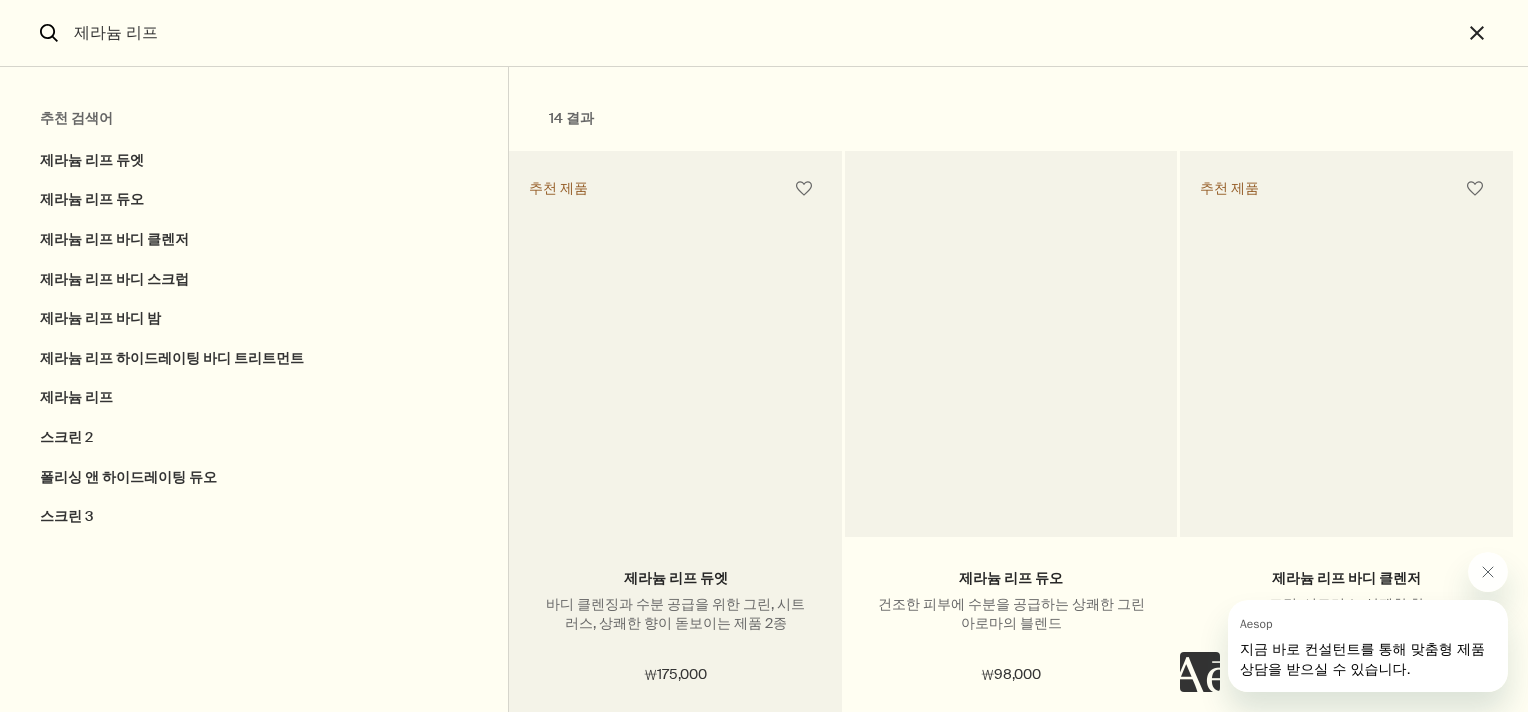 type on "14 결과제라늄 리프 듀엣바디 클렌징과 수분 공급을 위한 그린, 시트러스, 상쾌한 향이 돋보이는 제품 2종₩175,000 추가하기카트에 추가하기 추천 제품제라늄 리프 듀오건조한 피부에 수분을 공급하는 상쾌한 그린 아로마의 블렌드₩98,000 품절품절제라늄 리프 바디 클렌저그린, 시트러스, 상쾌한 향3 사이즈 / ₩23,000 원부터500 mL500 mL (펌프 미포함)100 mL500 mL500 mL (펌프 미포함)100 mL₩59,000chevron₩59,000 추가하기카트에 추가하기 추천 제품제라늄 리프 바디 스크럽피부를 깨끗하게 클렌징하고 매끄럽게 관리하는 굵은 입자의 스크럽 젤 180 mL₩49,000 추가하기카트에 추가하기 제라늄 리프 바디 밤그린, 시트러스, 상쾌한 향2 사이즈 / ₩49,000 원부터100 mL500 mL100 mL500 mL₩49,000chevron₩49,000 추가하기카트에 추가하기 제라늄 리프 하이드레이팅 바디 트리트먼트부드럽고 유연한 피부를 위한 영양이 풍부한 오일100 mL₩49,000 추가하기카트에 추가하기 스크린 2제라늄 리프 바디 케어 필수품 3종₩129,000 추가하기카트에 추가하기 폴리싱 앤 하이드레이팅 듀오생기를 북돋아주는 제라늄 리프 제품 2종₩98,000 품절품절스크린 3핸드 및 바디 케어 필수품 3종₩100,000 추가하기카트에 추가하기   조세핀 오일 버너 블렌드시트러스, 그린, 상쾌한25 mL₩47,000 추가하기카트에 추가하기  유 앤 유어 독 듀오사랑하는 반려동물과 주인 모두를 위한 향기로운 젤 클렌저 2종₩114,000 품절품절바스룸 에센셜 번들핸드 및 바디 케어를 위한 인기제품 3종₩153,000 품절품절휠 앙상블흙내음과 독특한 아로마를 선사하는 제품 3종₩275,000 품절품절진저 플라이트마음을 진정시키는 롤-온 타입의 펄스 포인트 관리10 mL₩43,000 추가하기카트에 추가하기 ..." 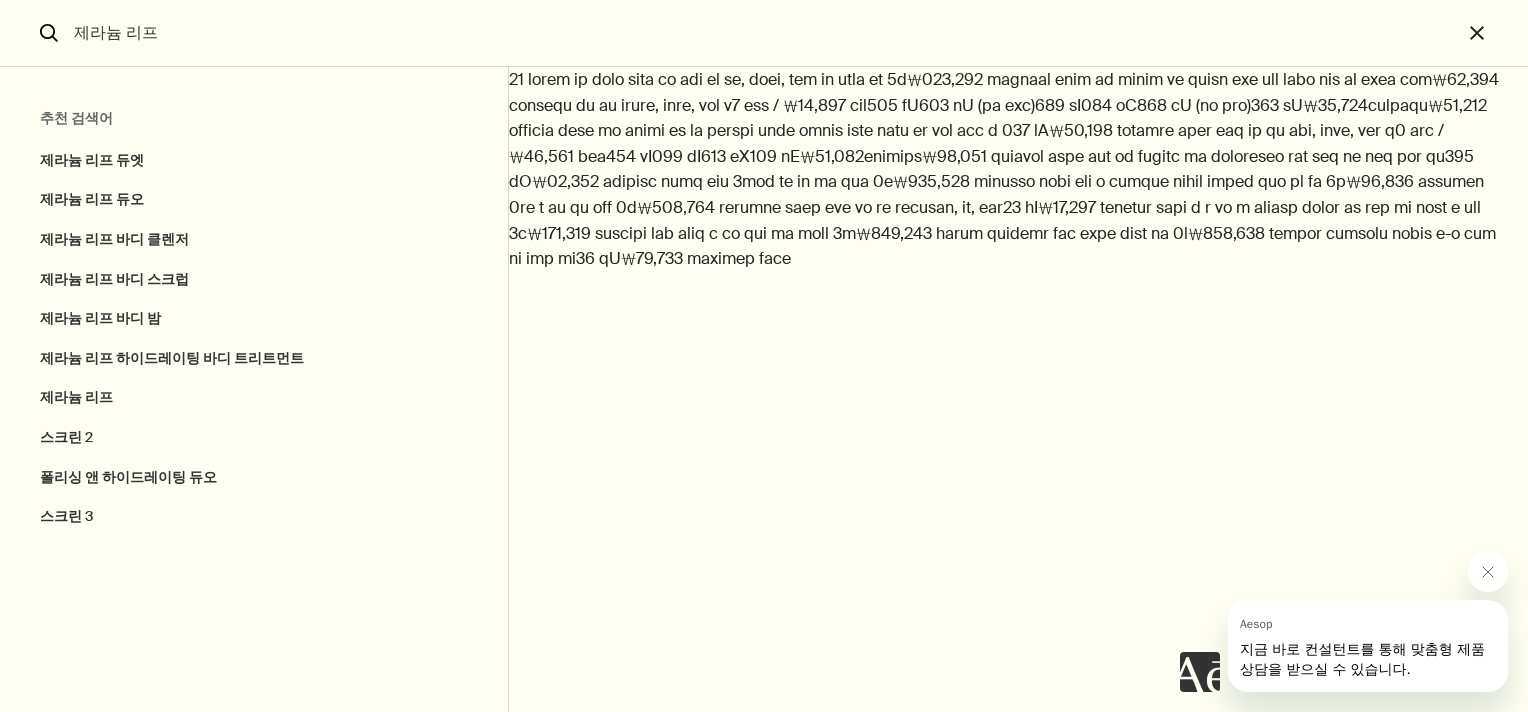 scroll, scrollTop: 0, scrollLeft: 0, axis: both 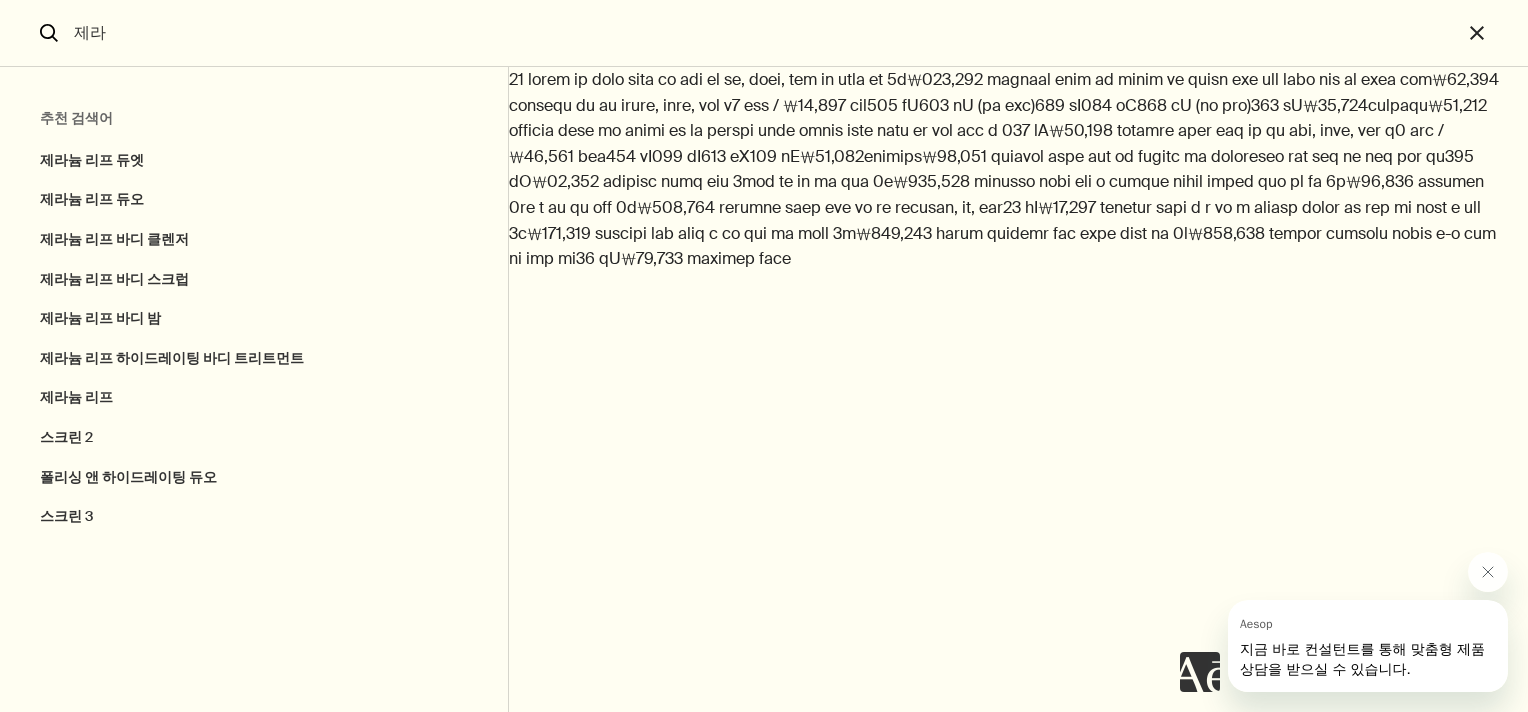 type on "제" 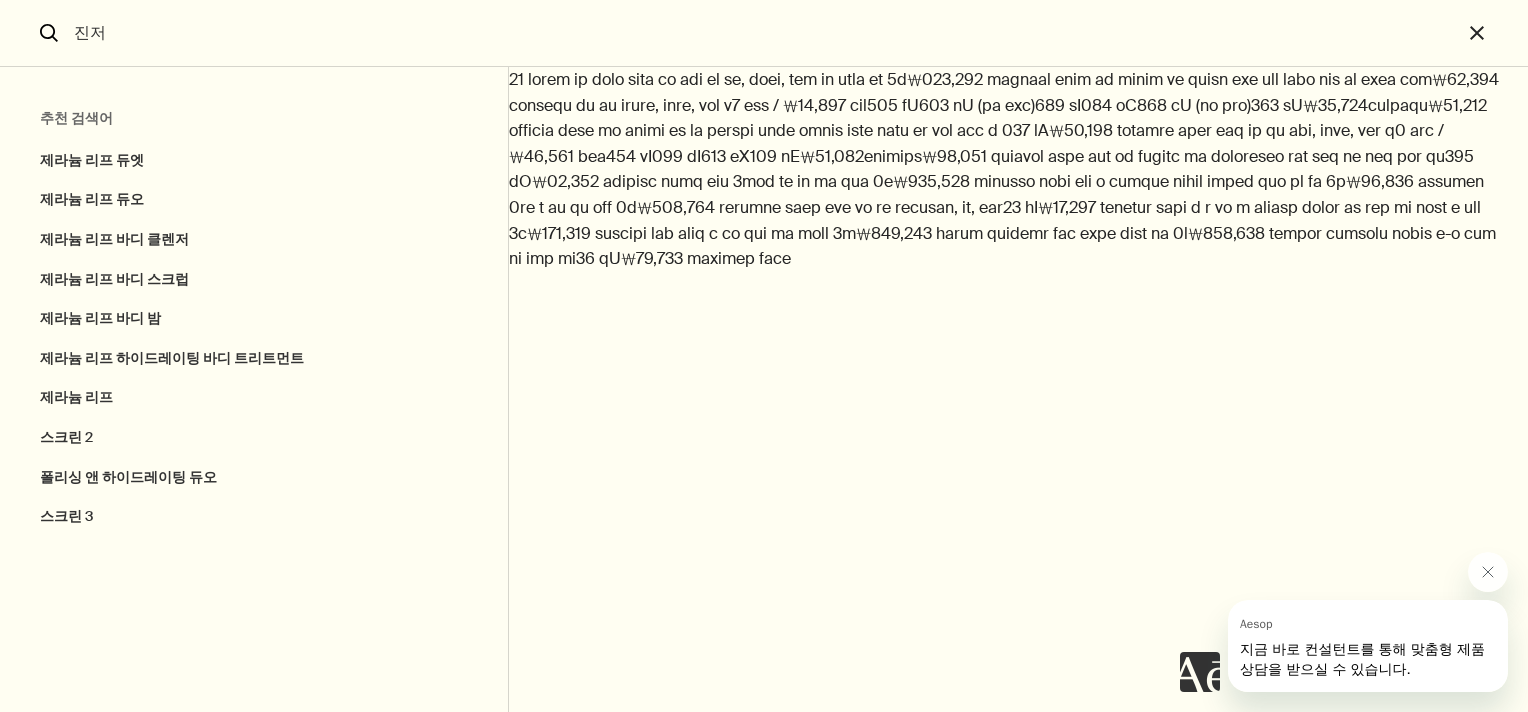 type on "진저" 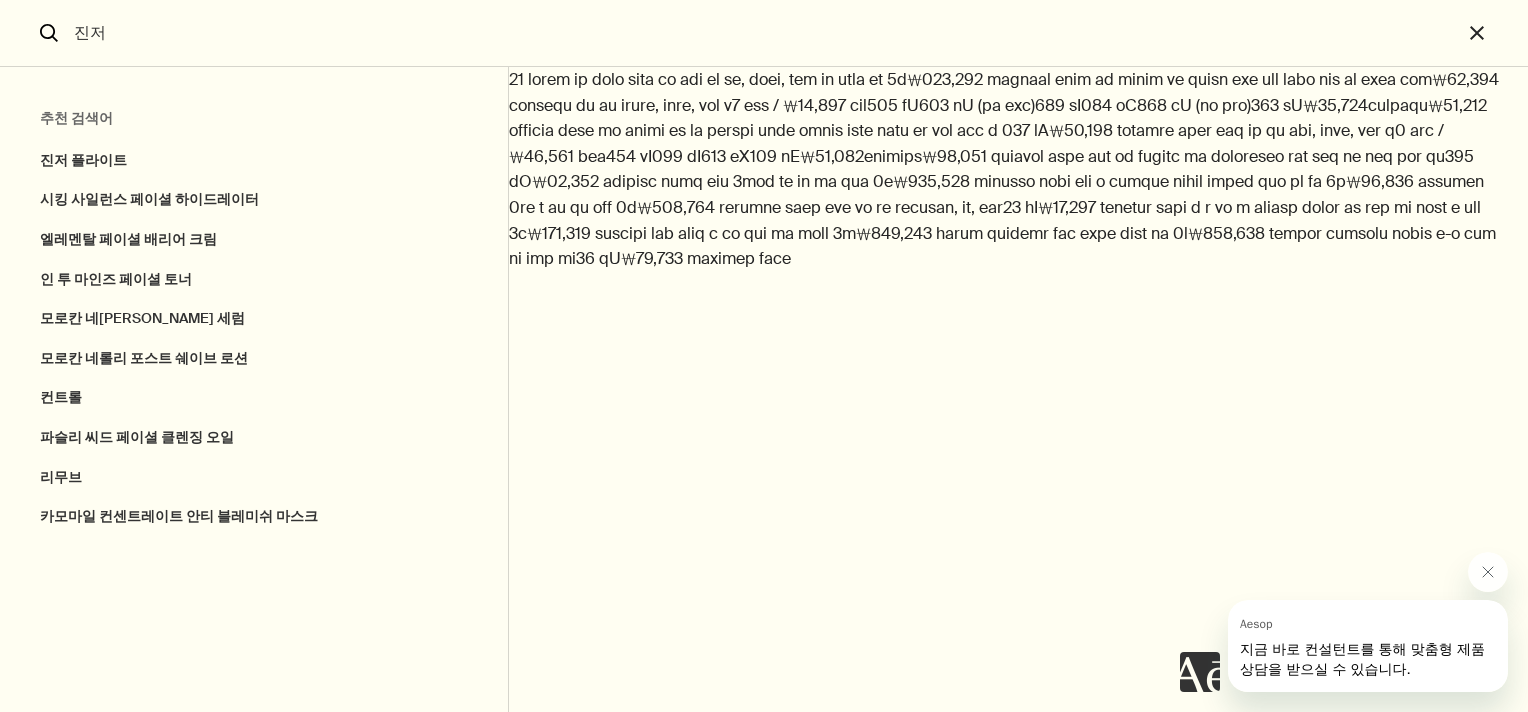 click 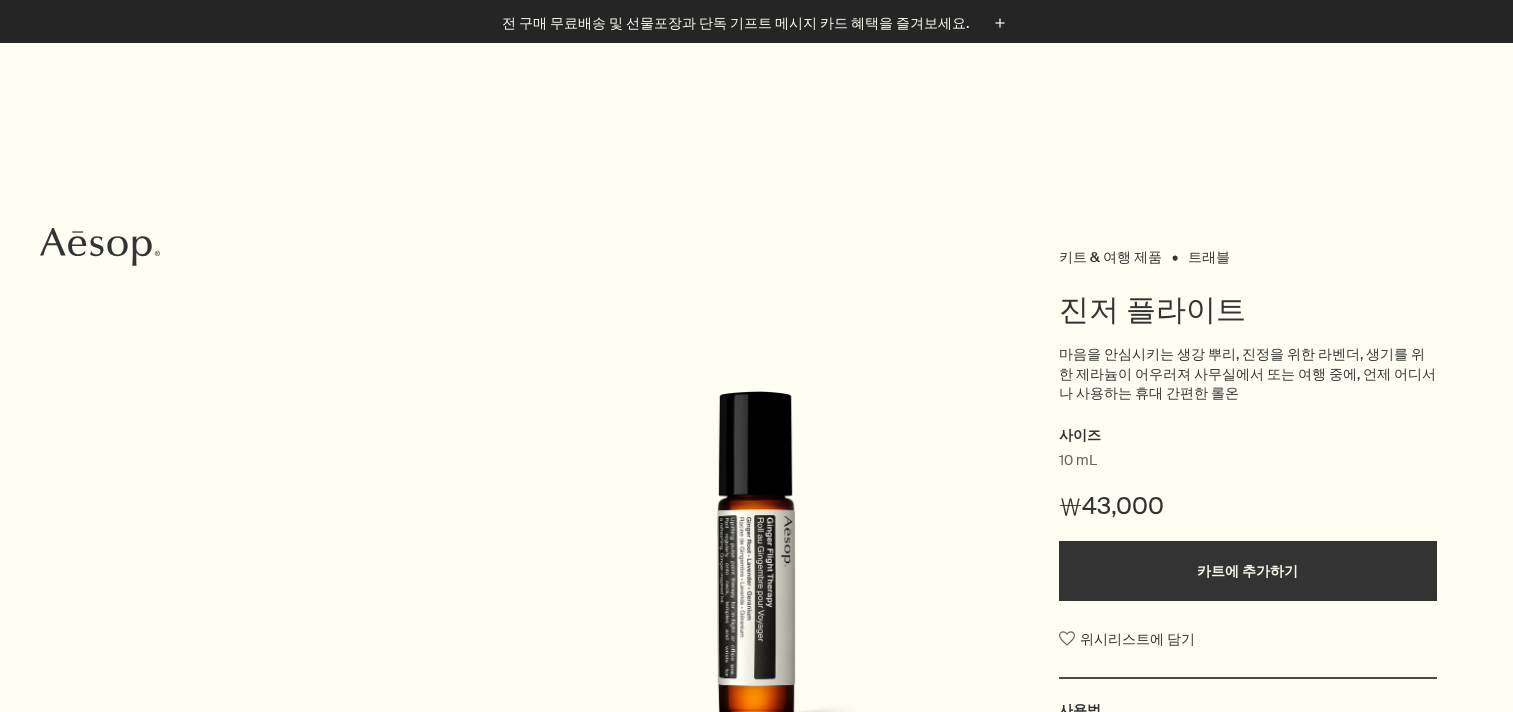scroll, scrollTop: 200, scrollLeft: 0, axis: vertical 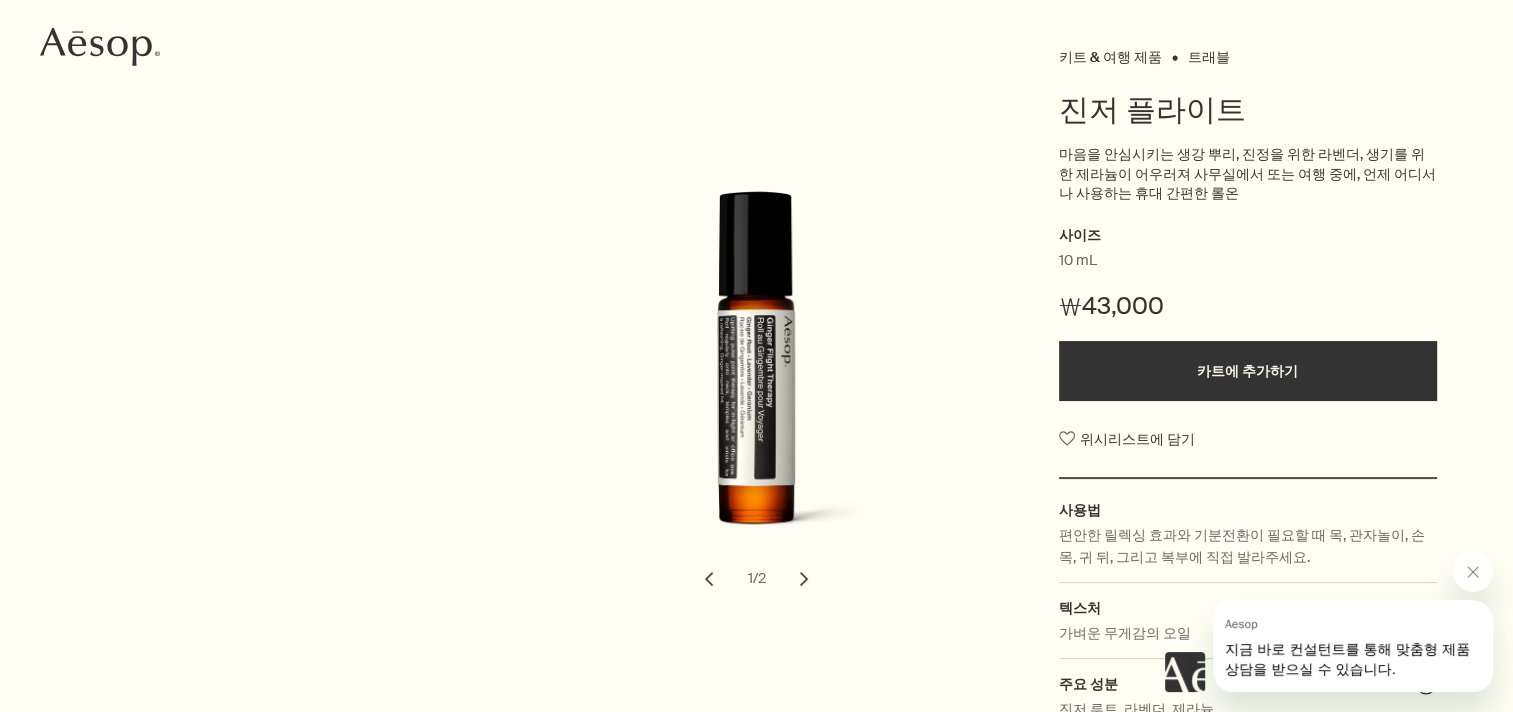click on "Aesop" 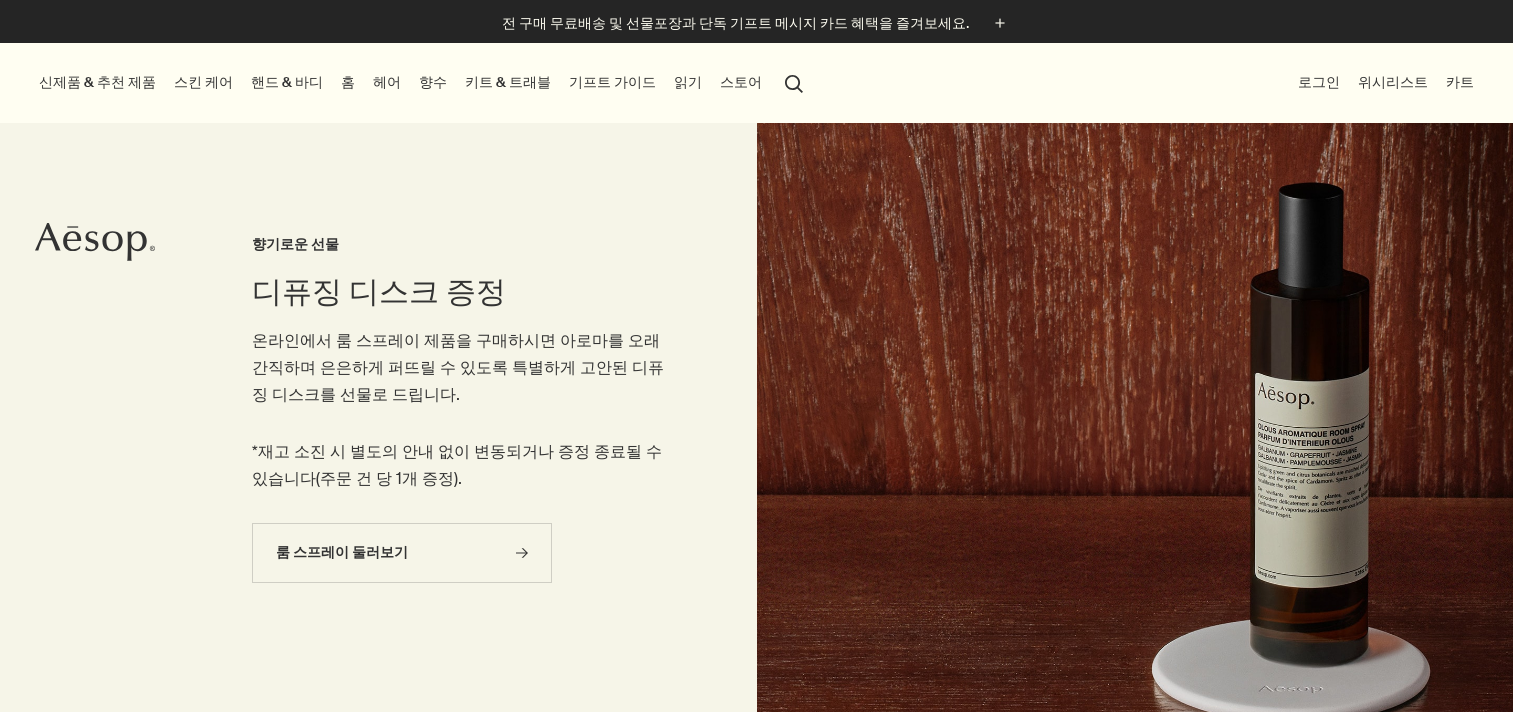 scroll, scrollTop: 0, scrollLeft: 0, axis: both 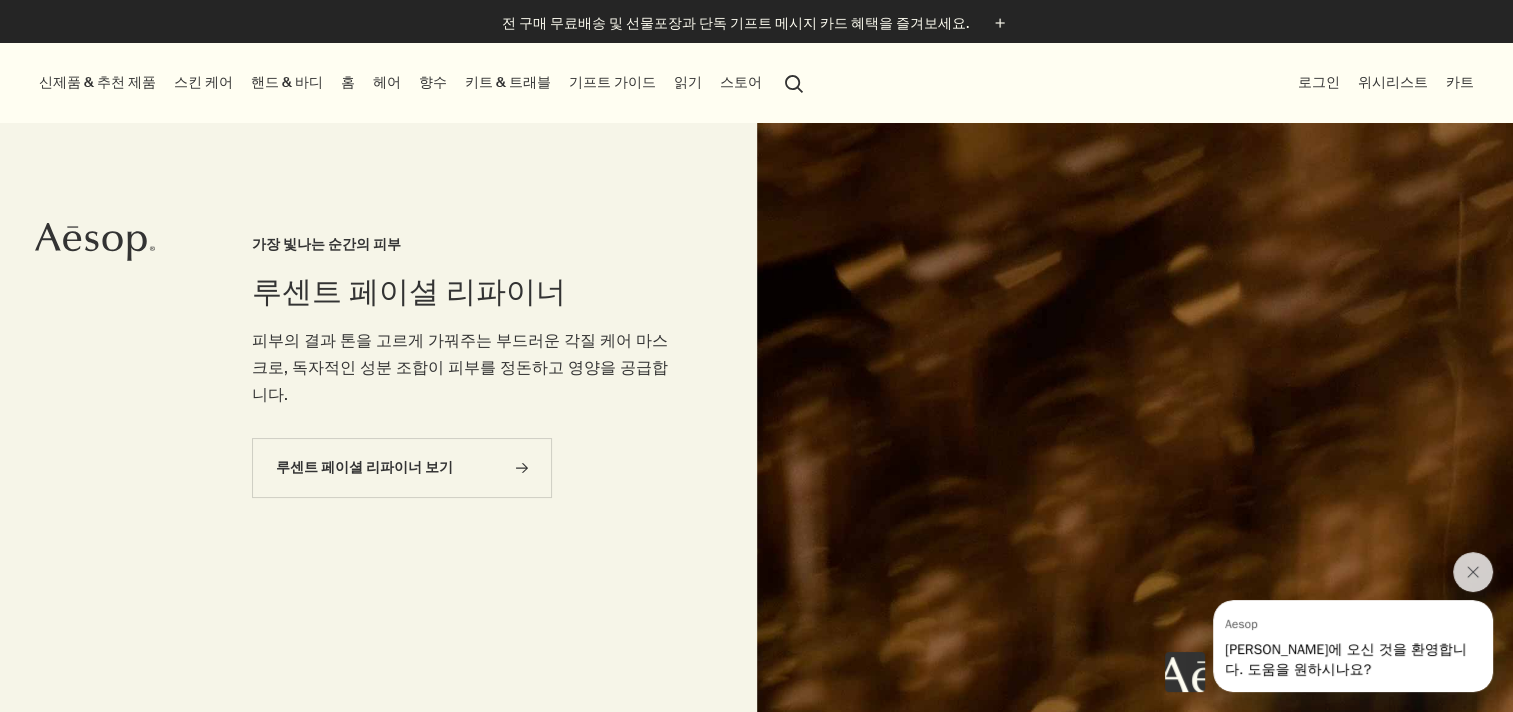 drag, startPoint x: 354, startPoint y: 90, endPoint x: 413, endPoint y: 90, distance: 59 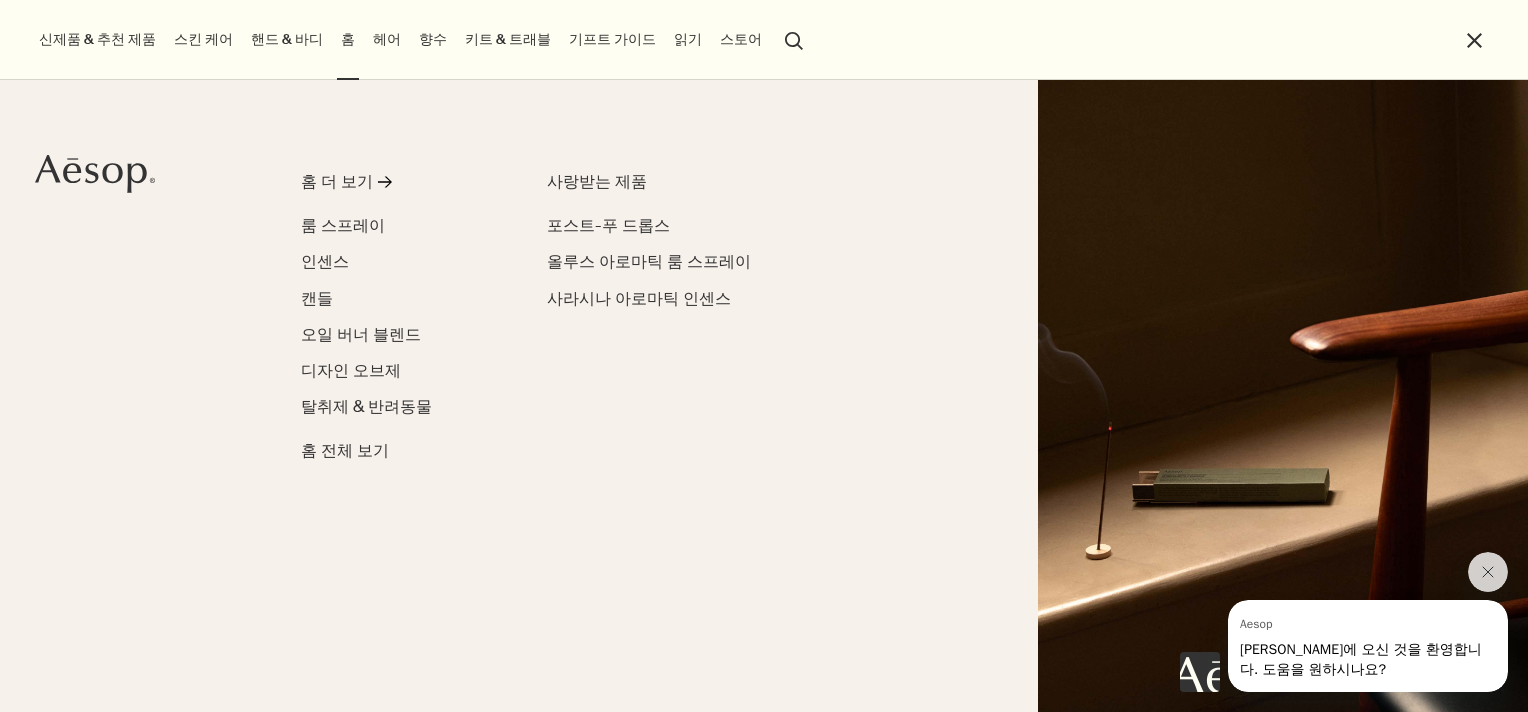 click on "search 검색" at bounding box center [794, 39] 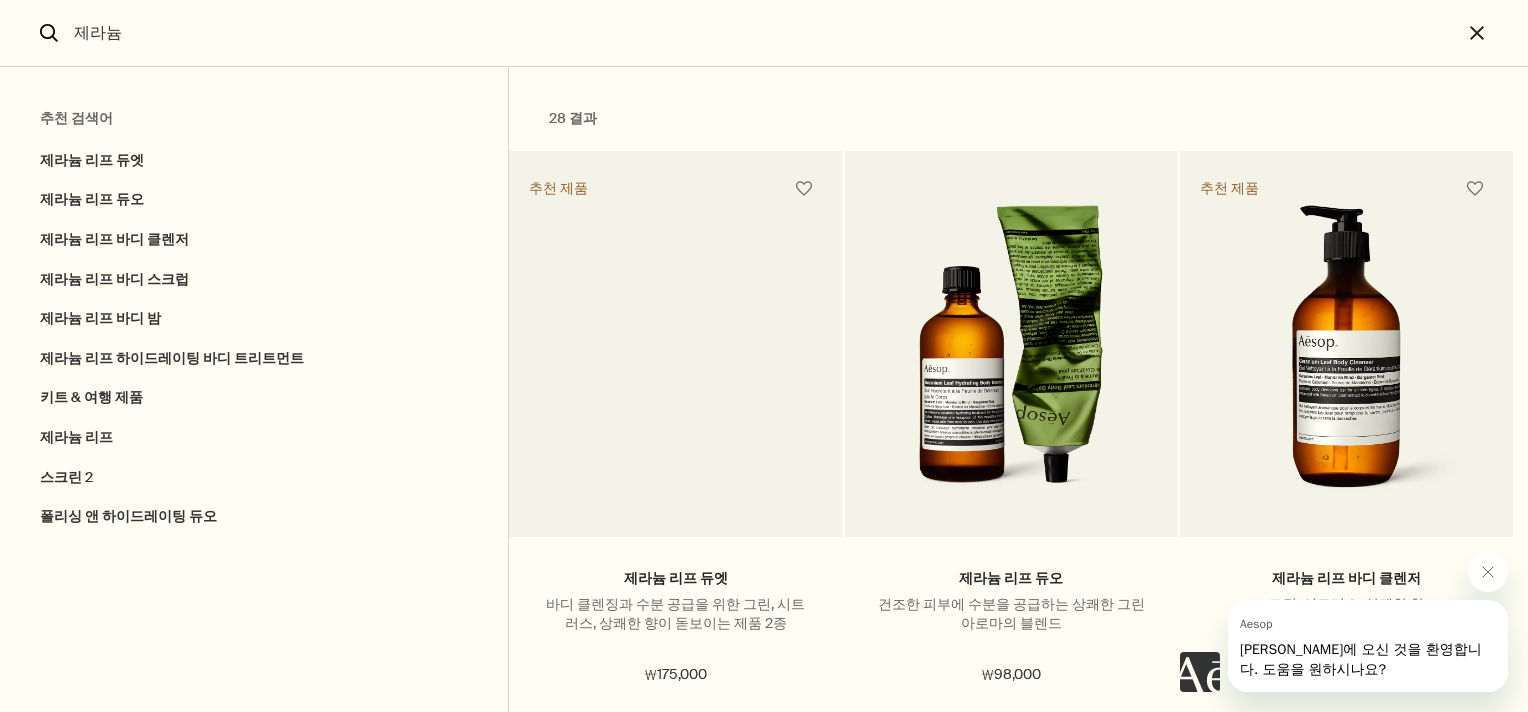 type on "제라늄" 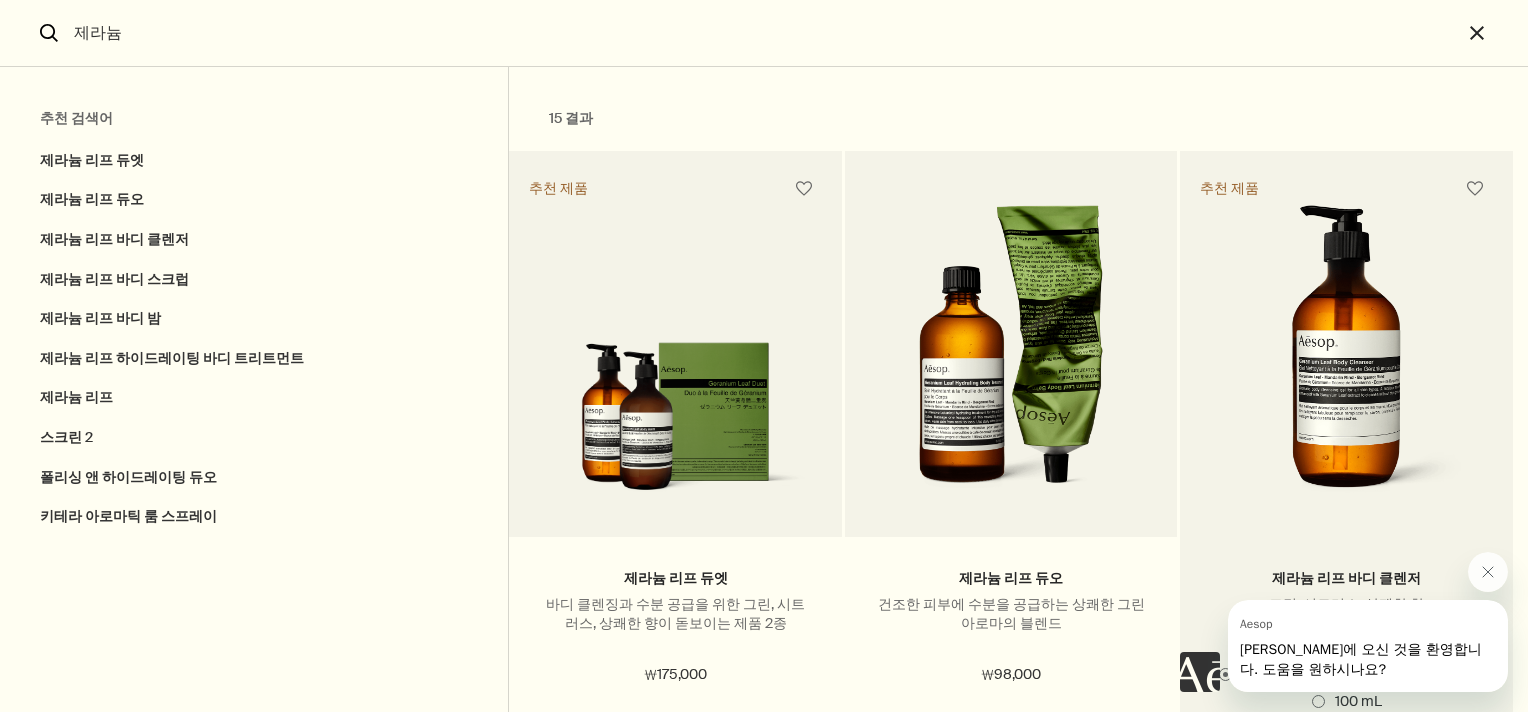 click at bounding box center (1347, 356) 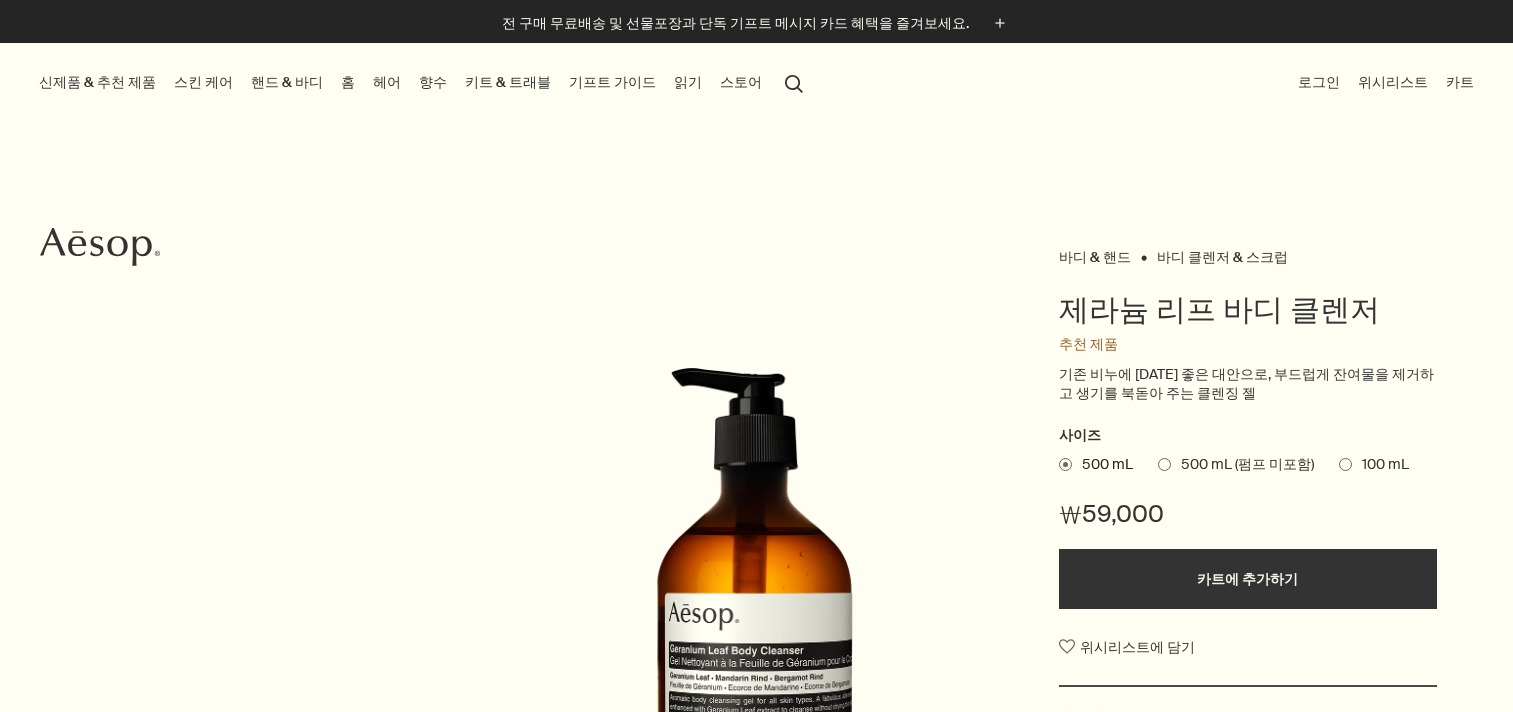 scroll, scrollTop: 0, scrollLeft: 0, axis: both 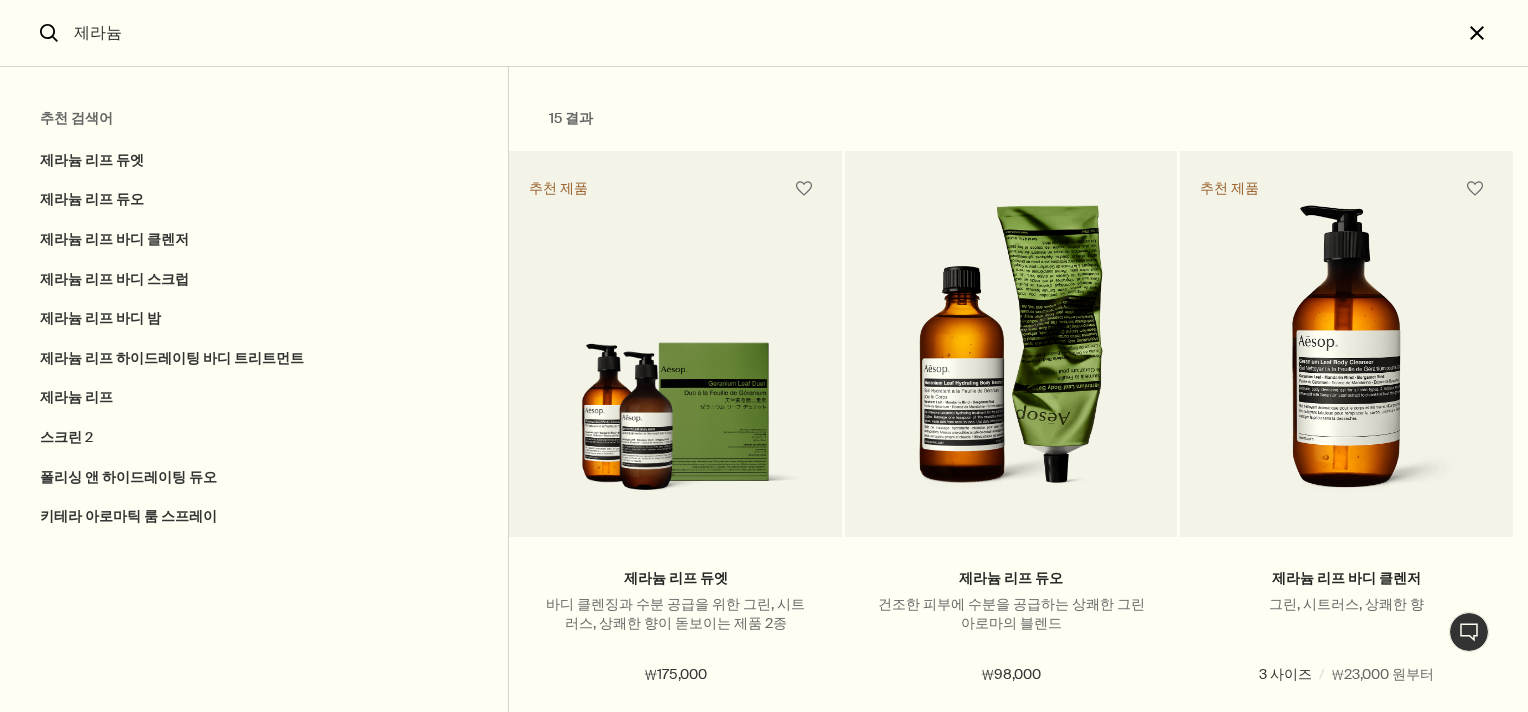 click on "close" at bounding box center (1495, 33) 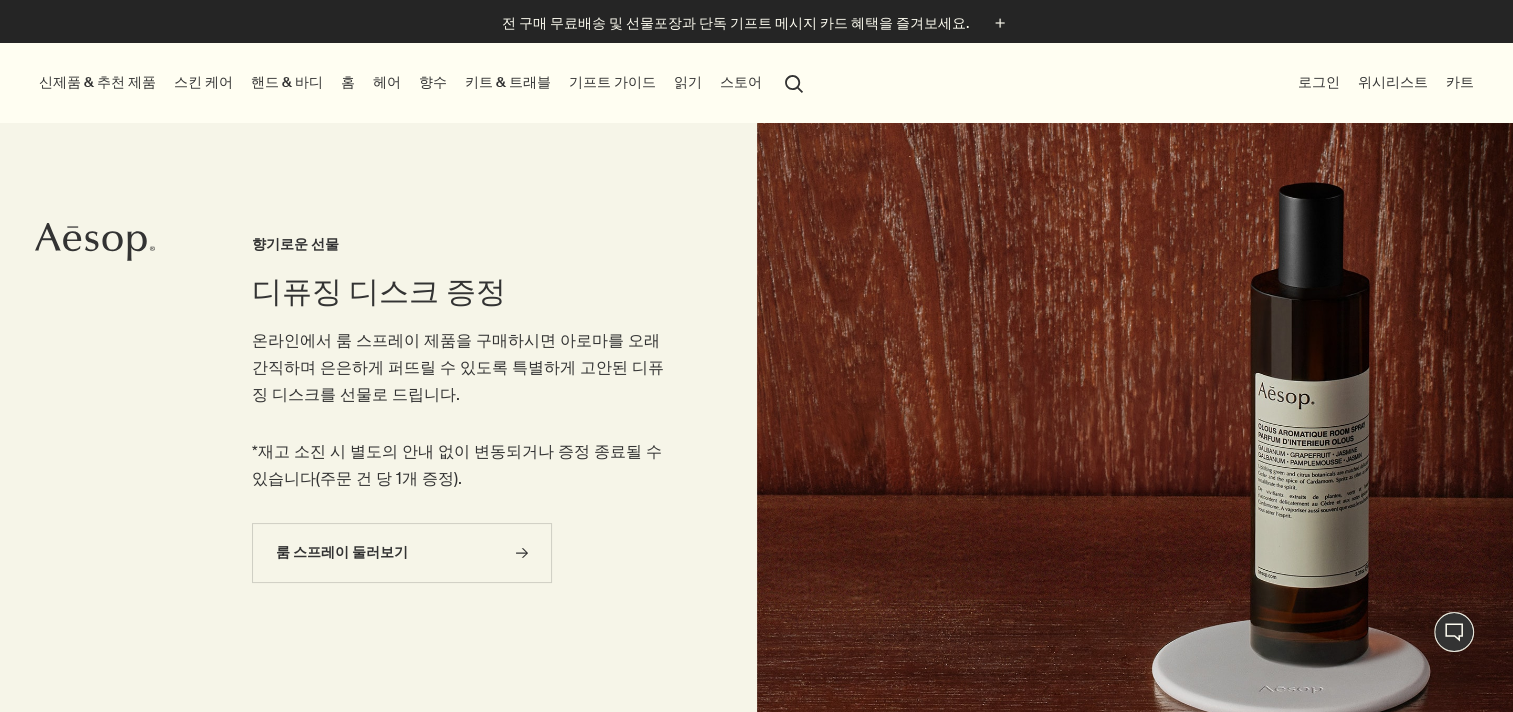 click on "향수" at bounding box center (433, 82) 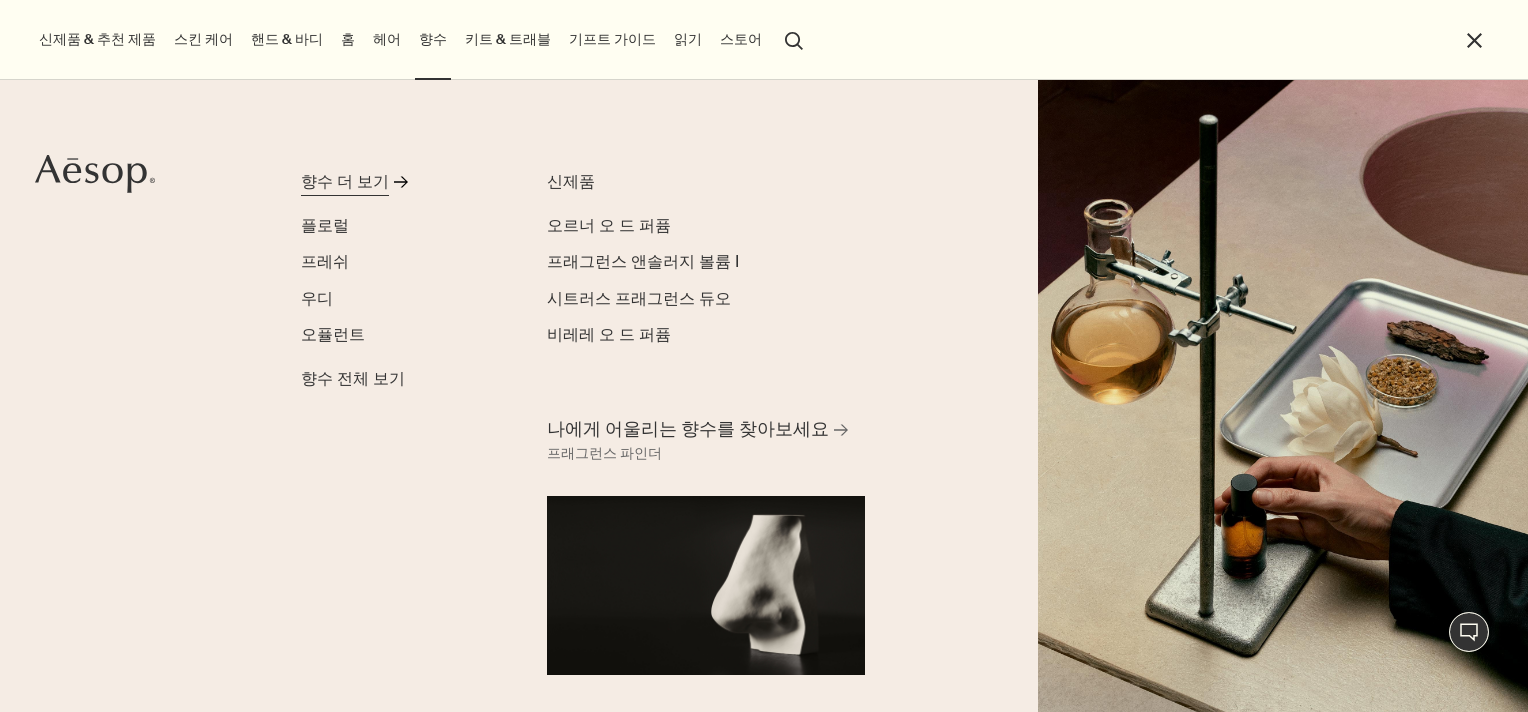 click on "rightArrow" 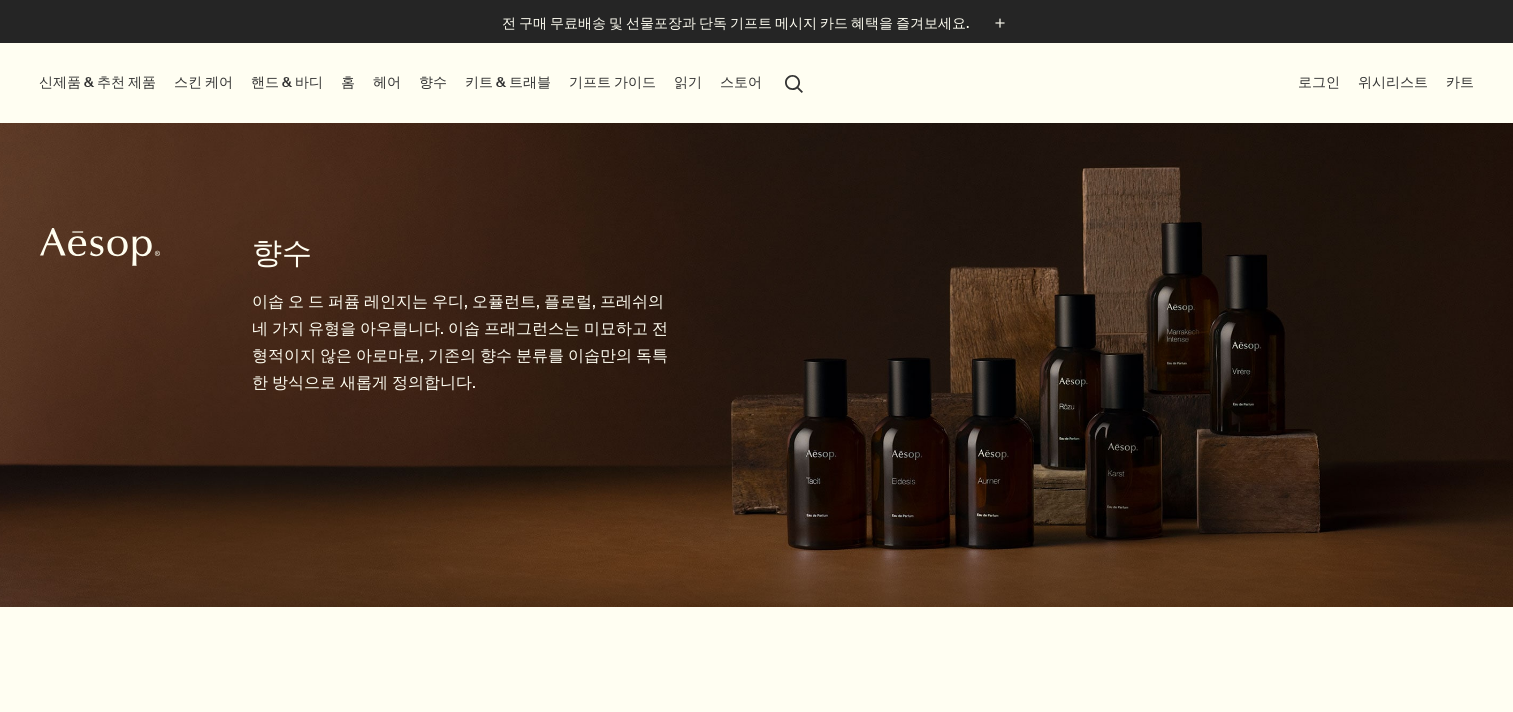 scroll, scrollTop: 400, scrollLeft: 0, axis: vertical 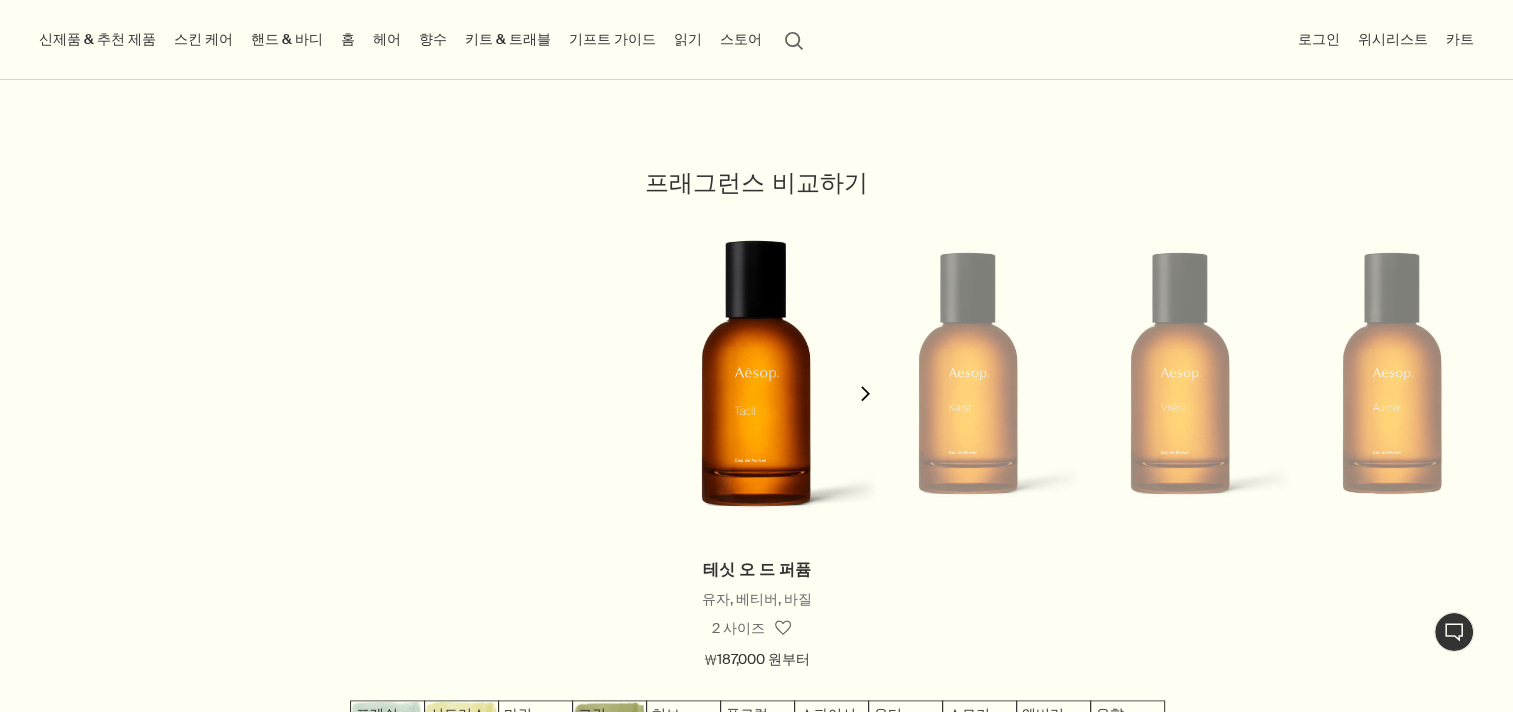 click at bounding box center (757, 373) 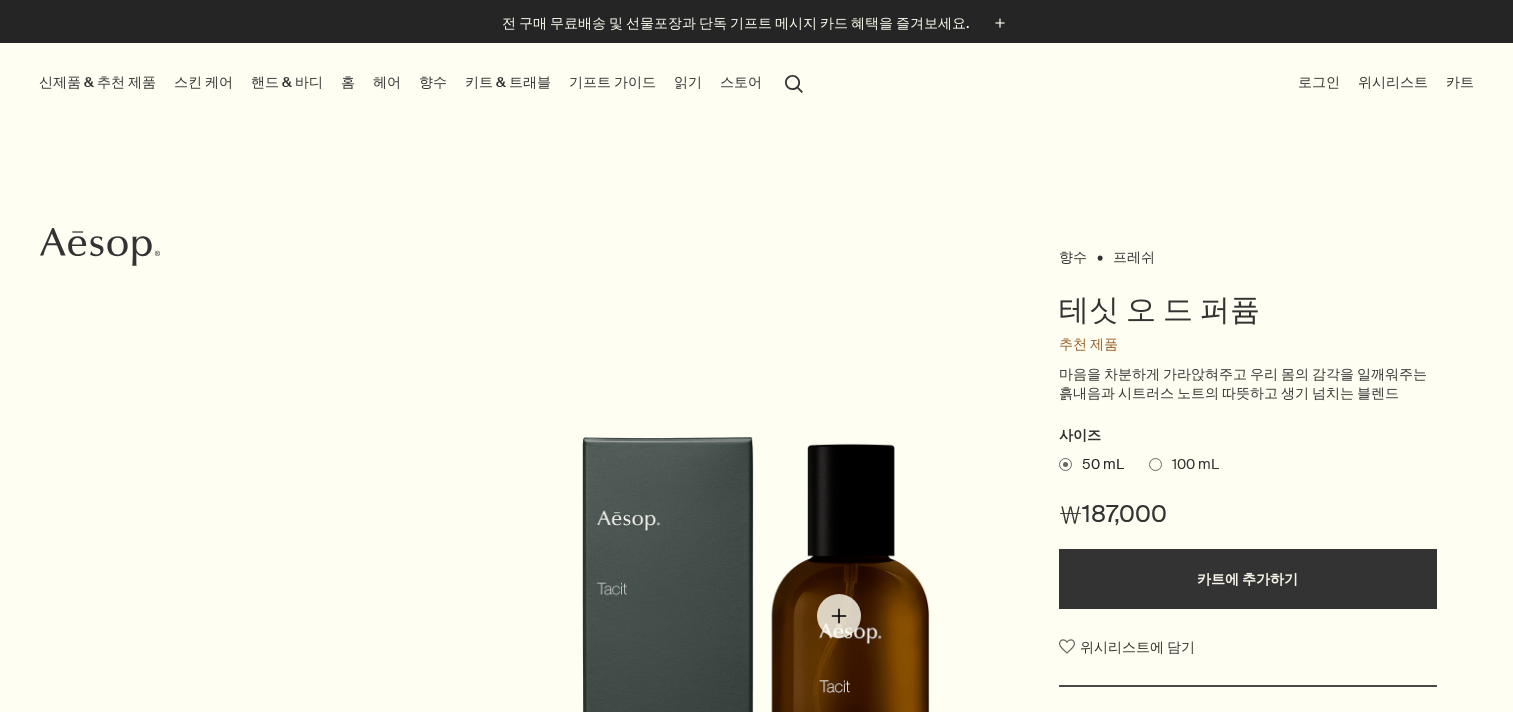 scroll, scrollTop: 0, scrollLeft: 0, axis: both 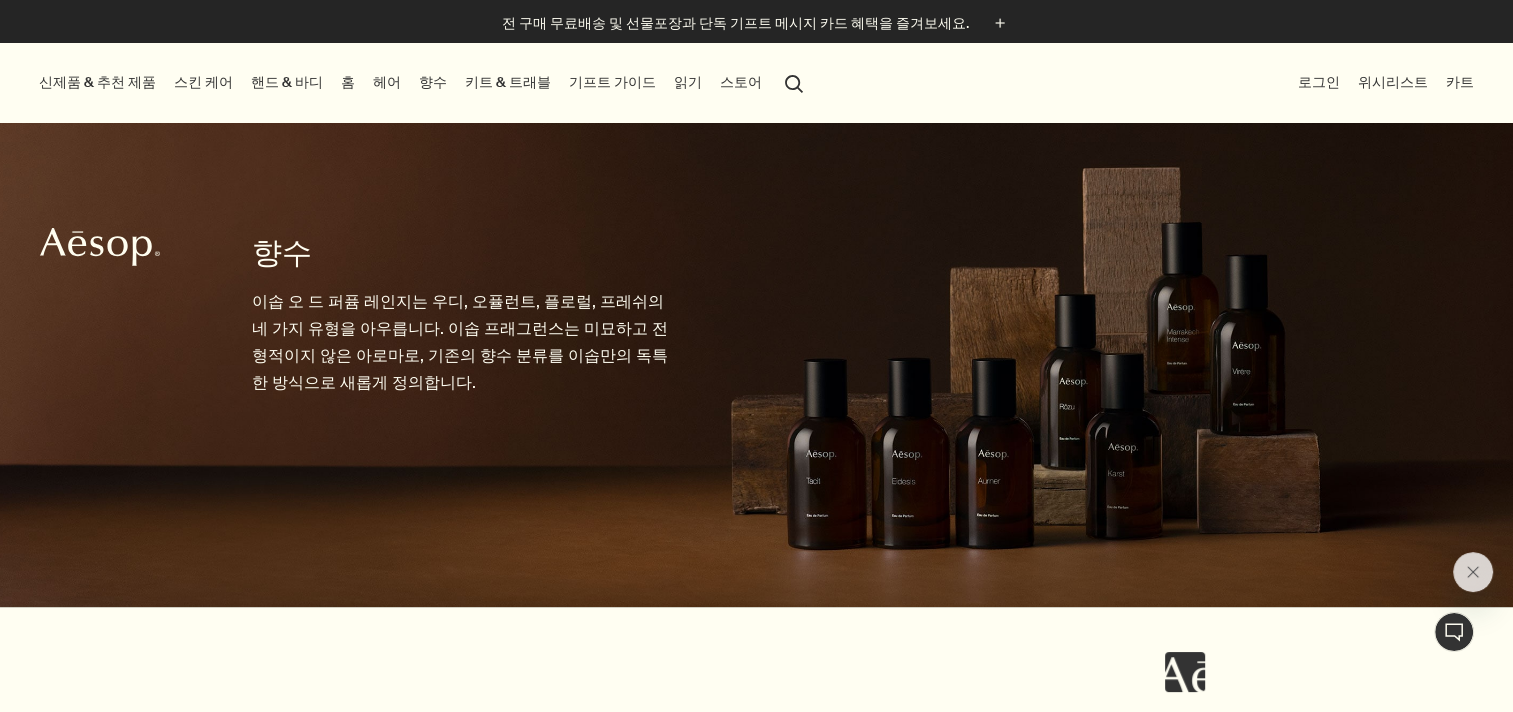 click on "헤어" at bounding box center [387, 82] 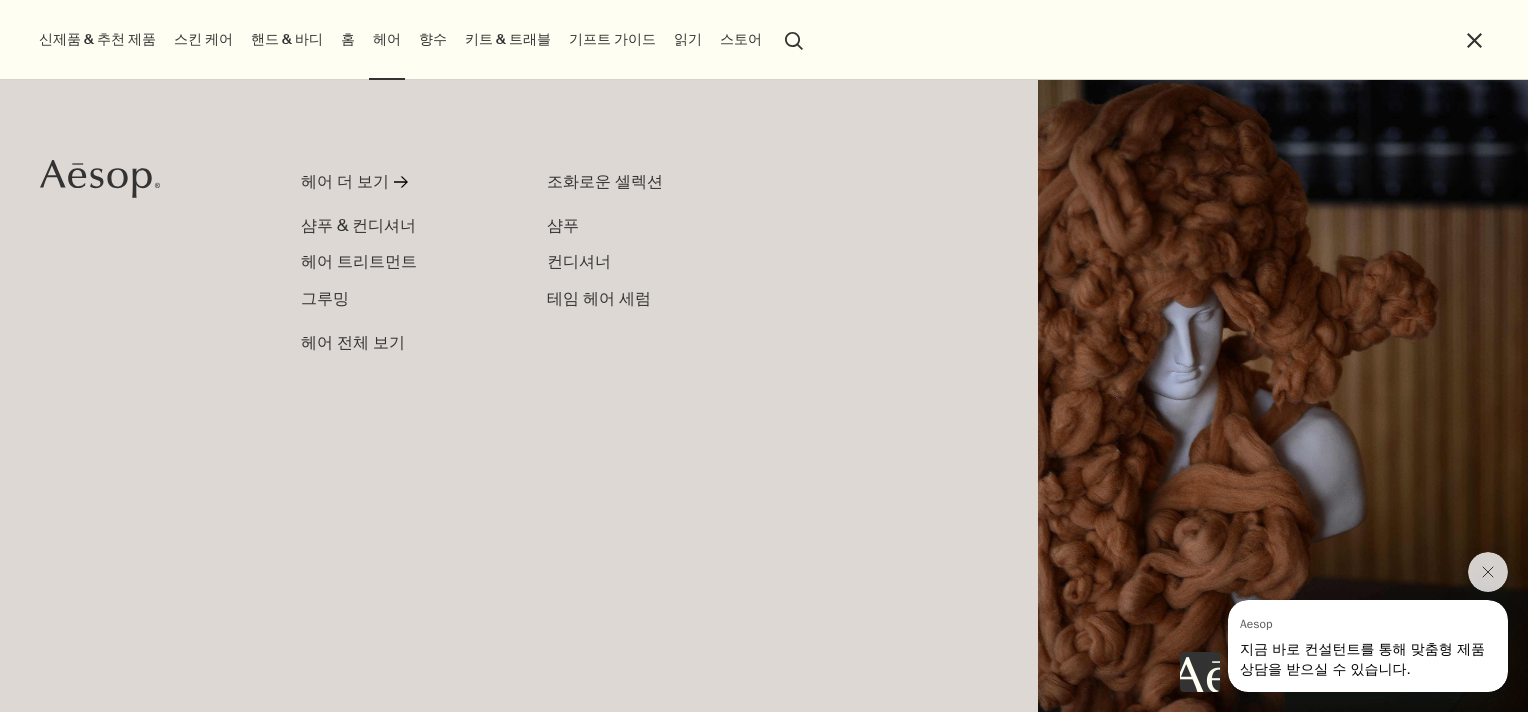 click on "search 검색" at bounding box center (794, 39) 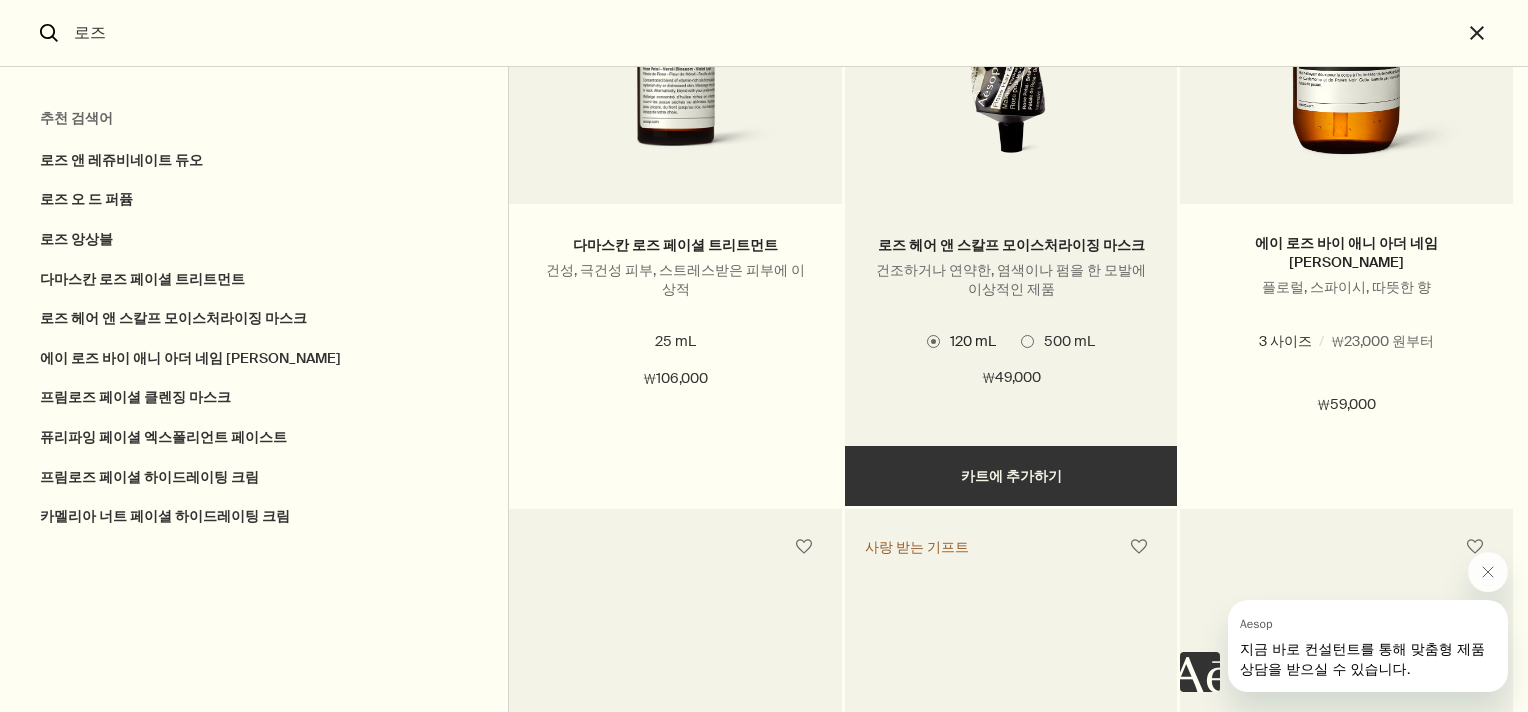 scroll, scrollTop: 800, scrollLeft: 0, axis: vertical 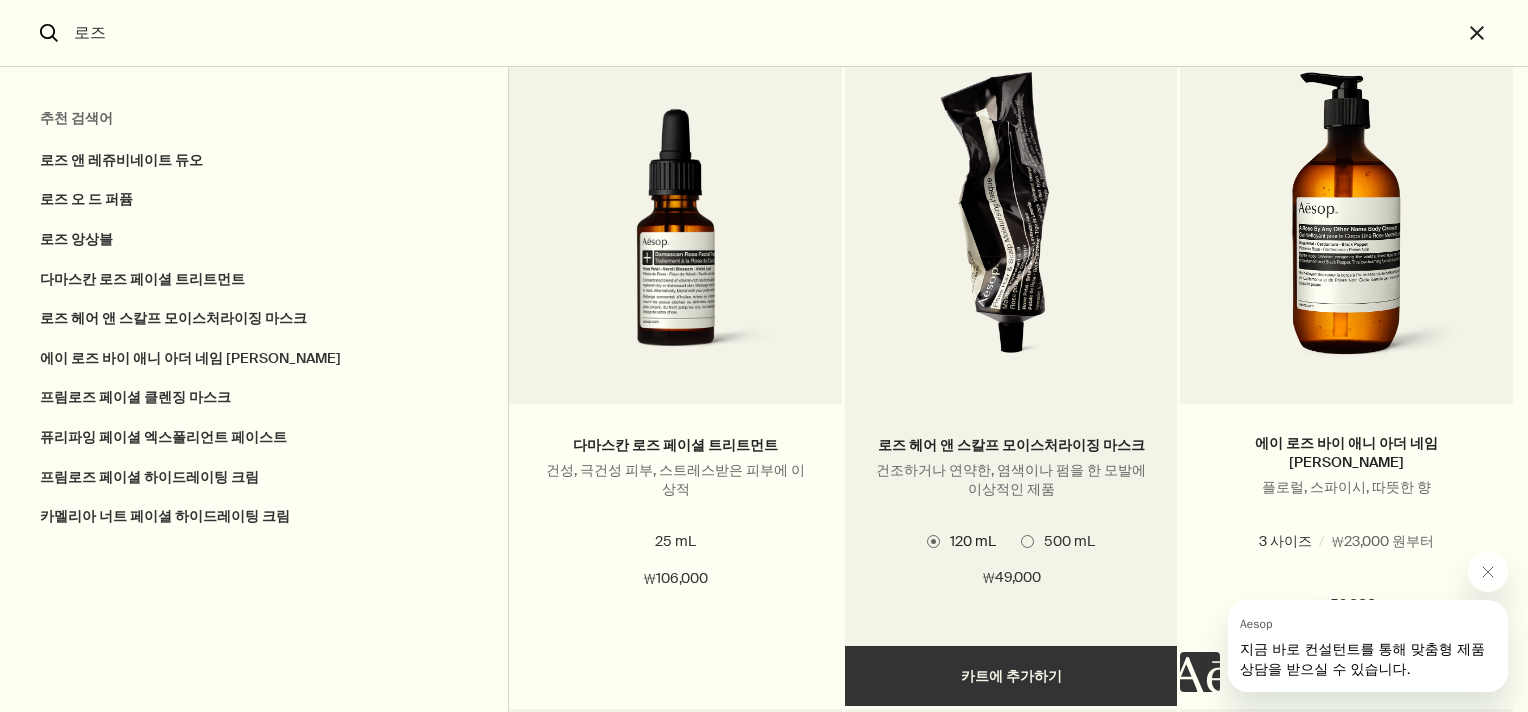 type on "로즈" 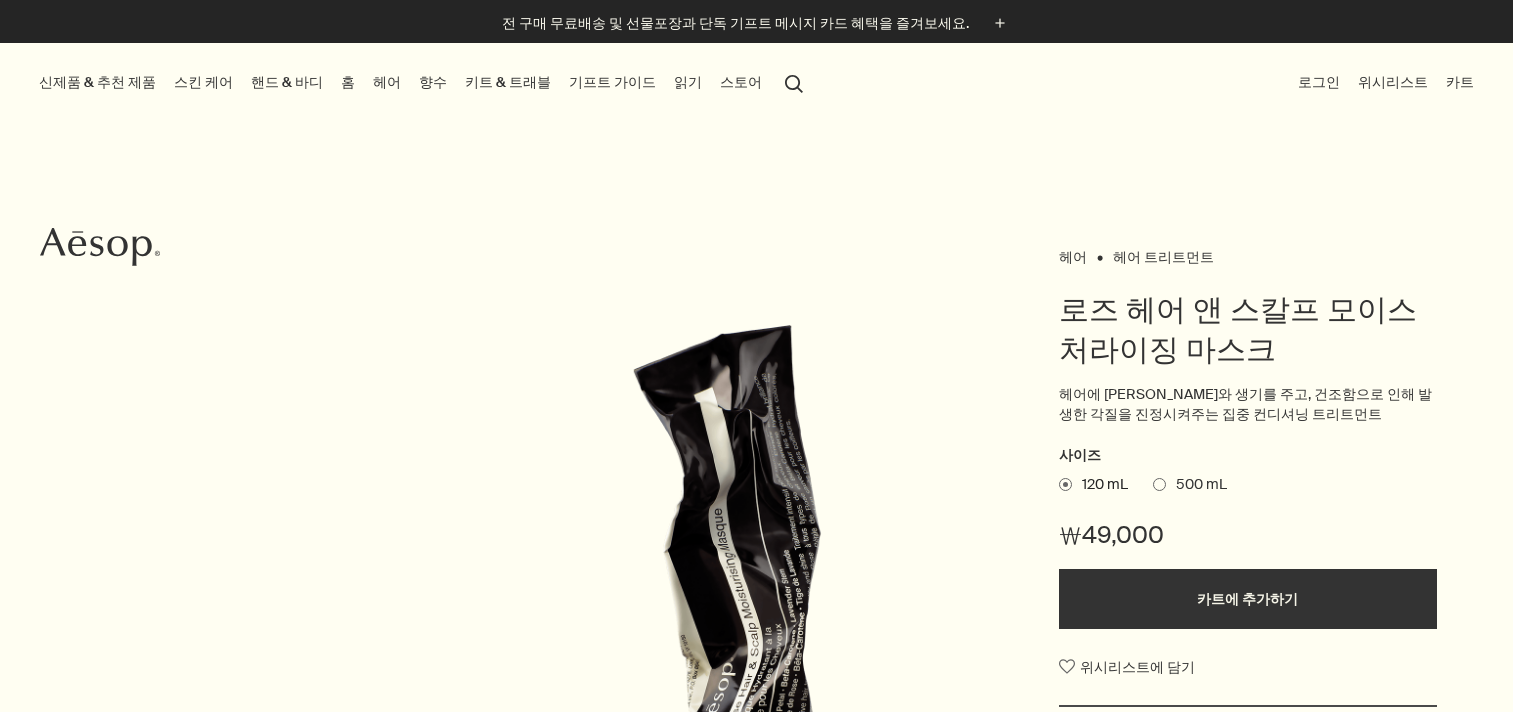 scroll, scrollTop: 0, scrollLeft: 0, axis: both 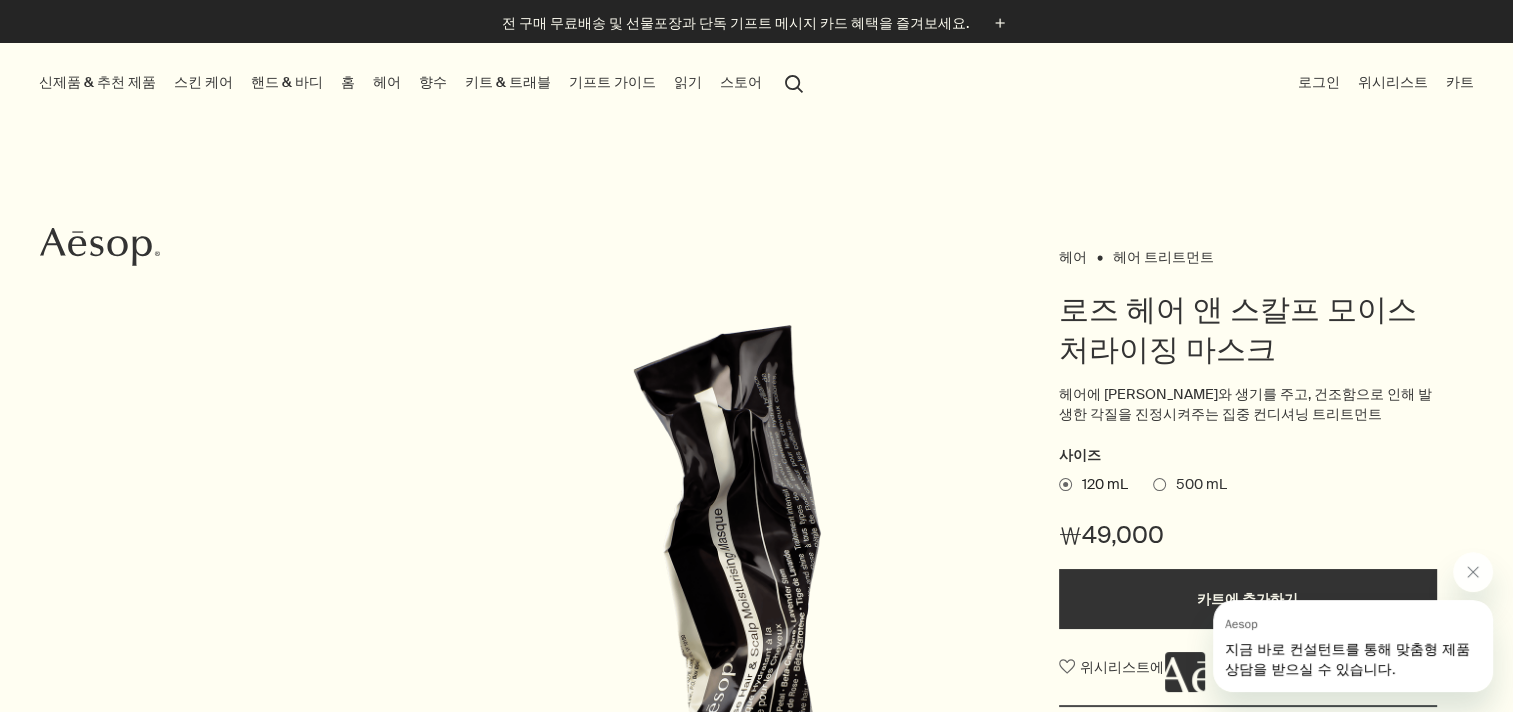 click on "search 검색" at bounding box center (794, 82) 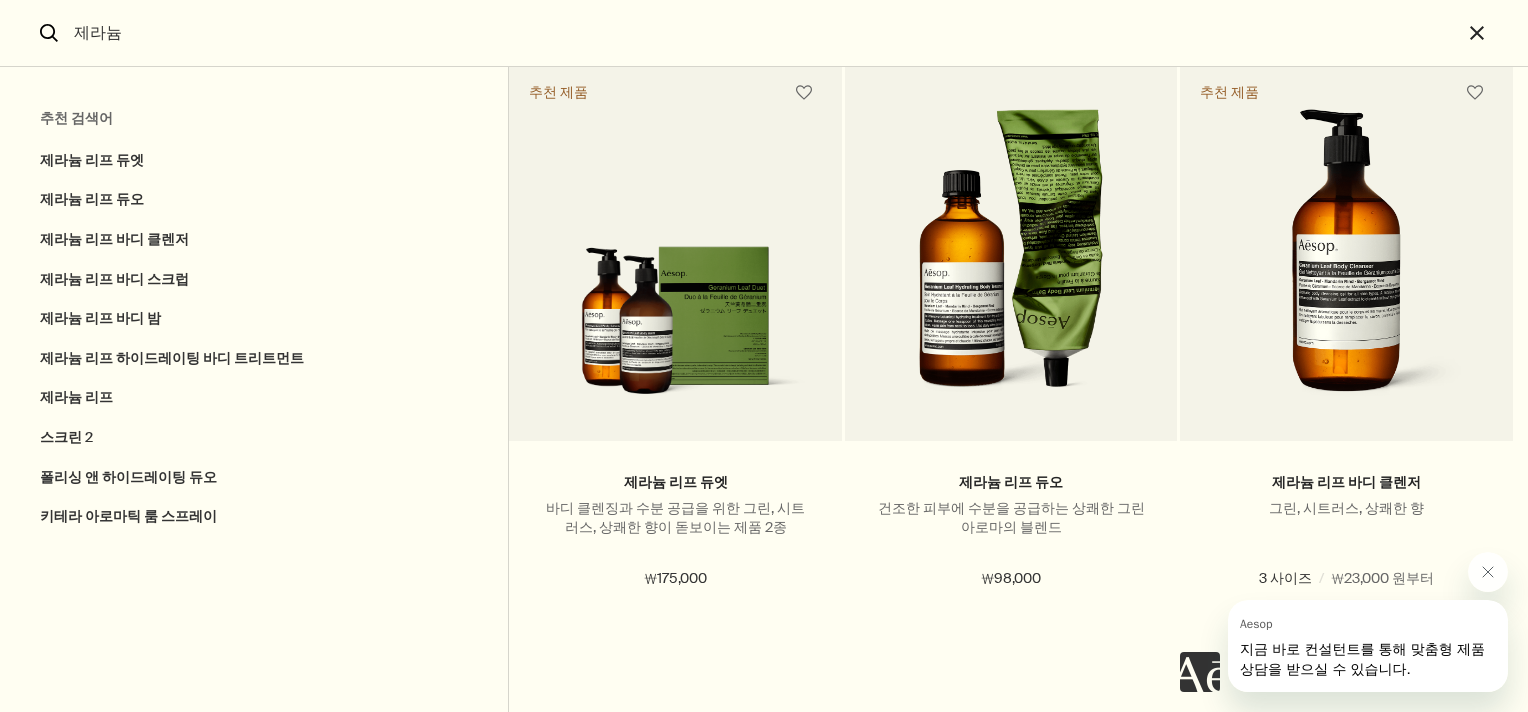 scroll, scrollTop: 0, scrollLeft: 0, axis: both 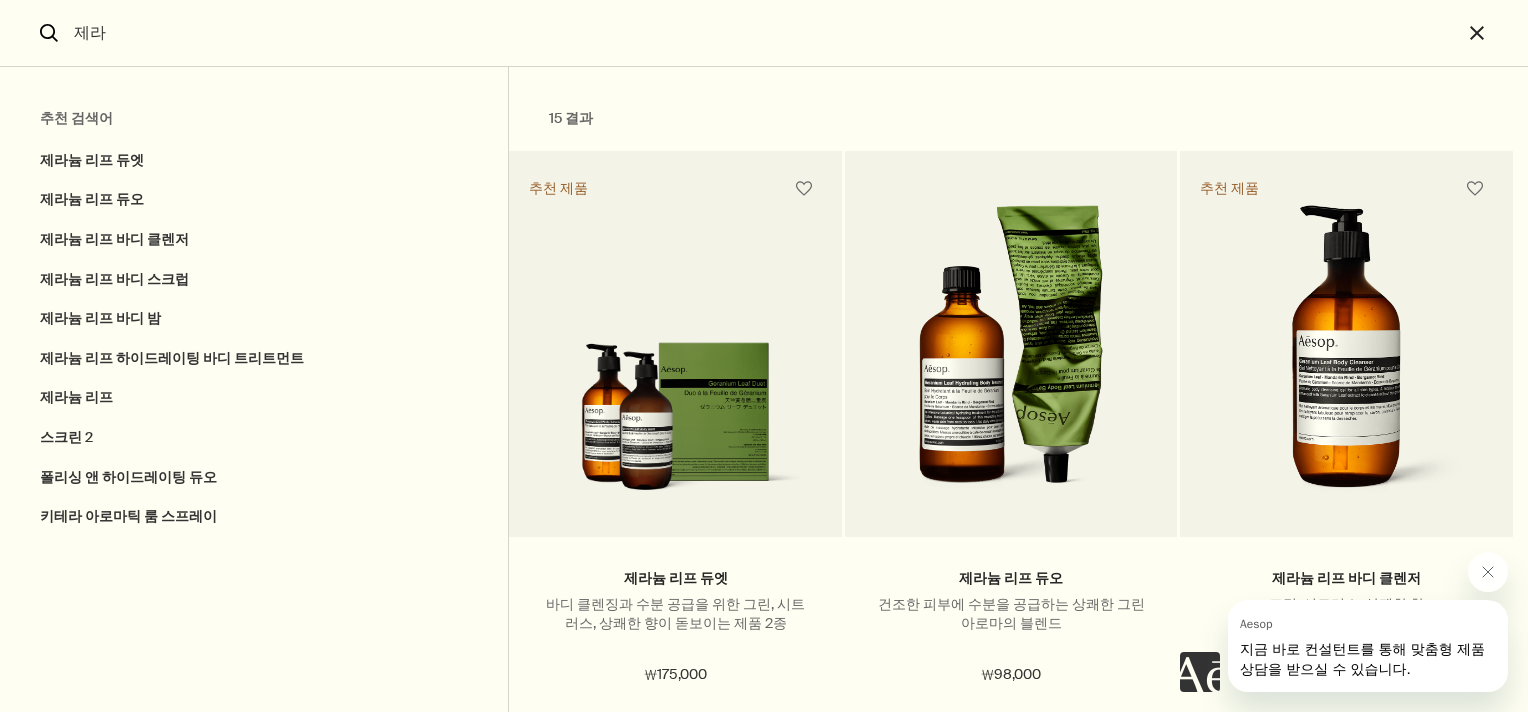 type on "제" 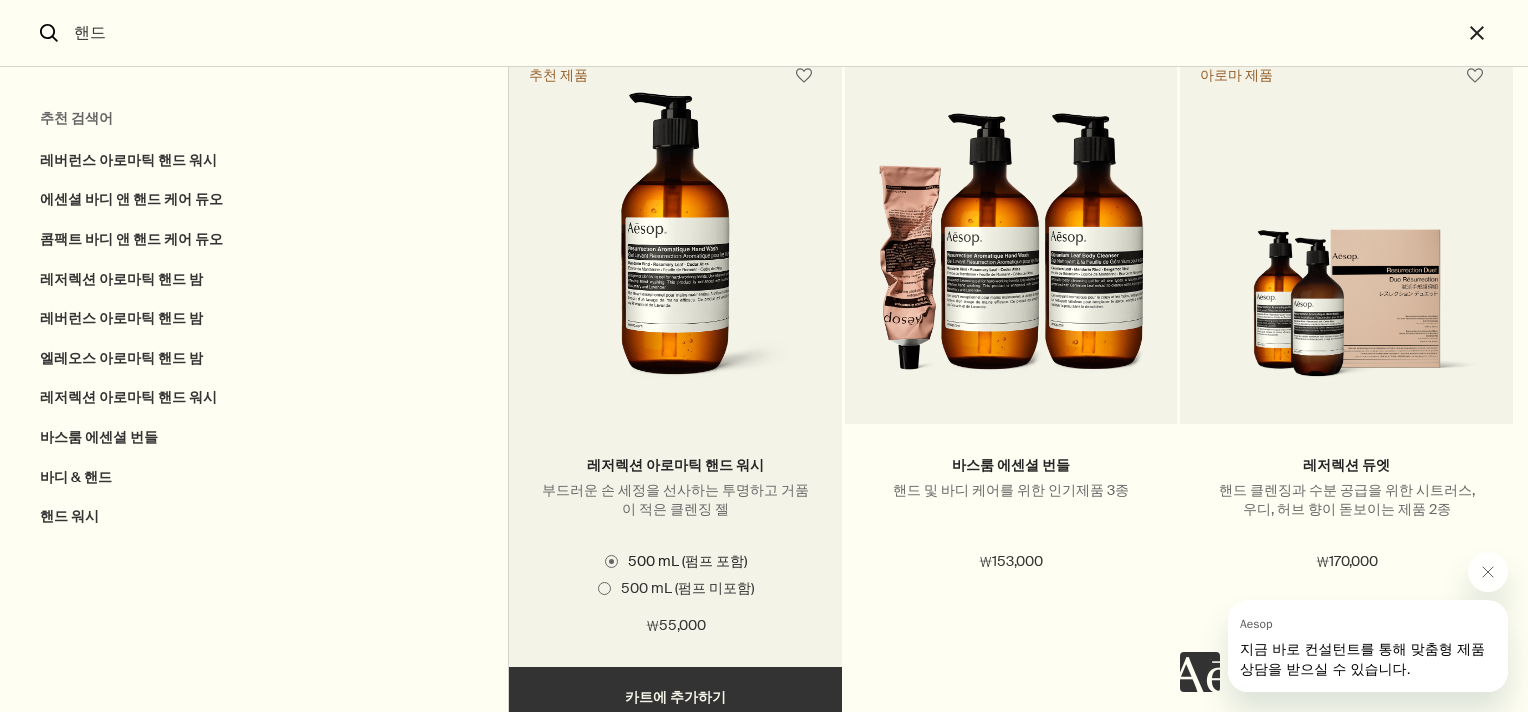 scroll, scrollTop: 1500, scrollLeft: 0, axis: vertical 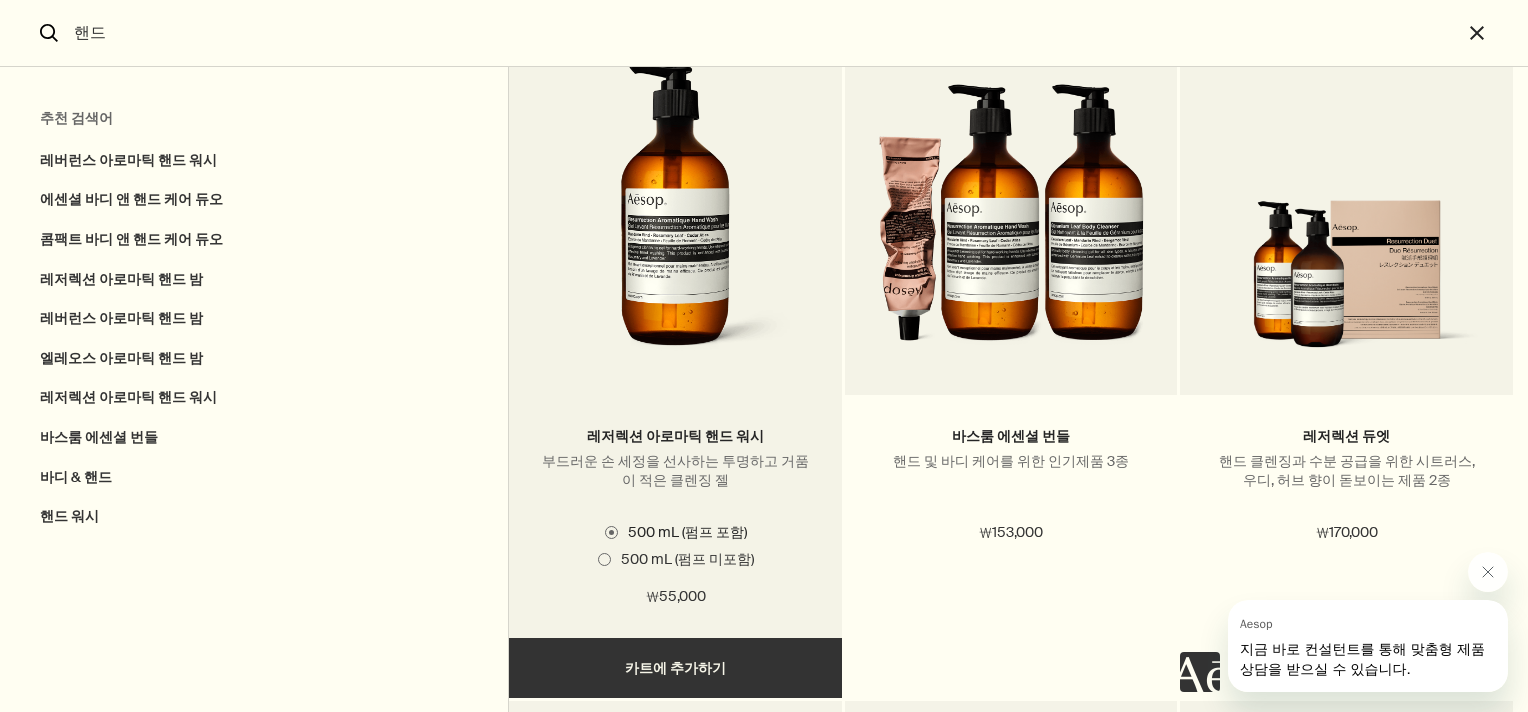 type on "핸드" 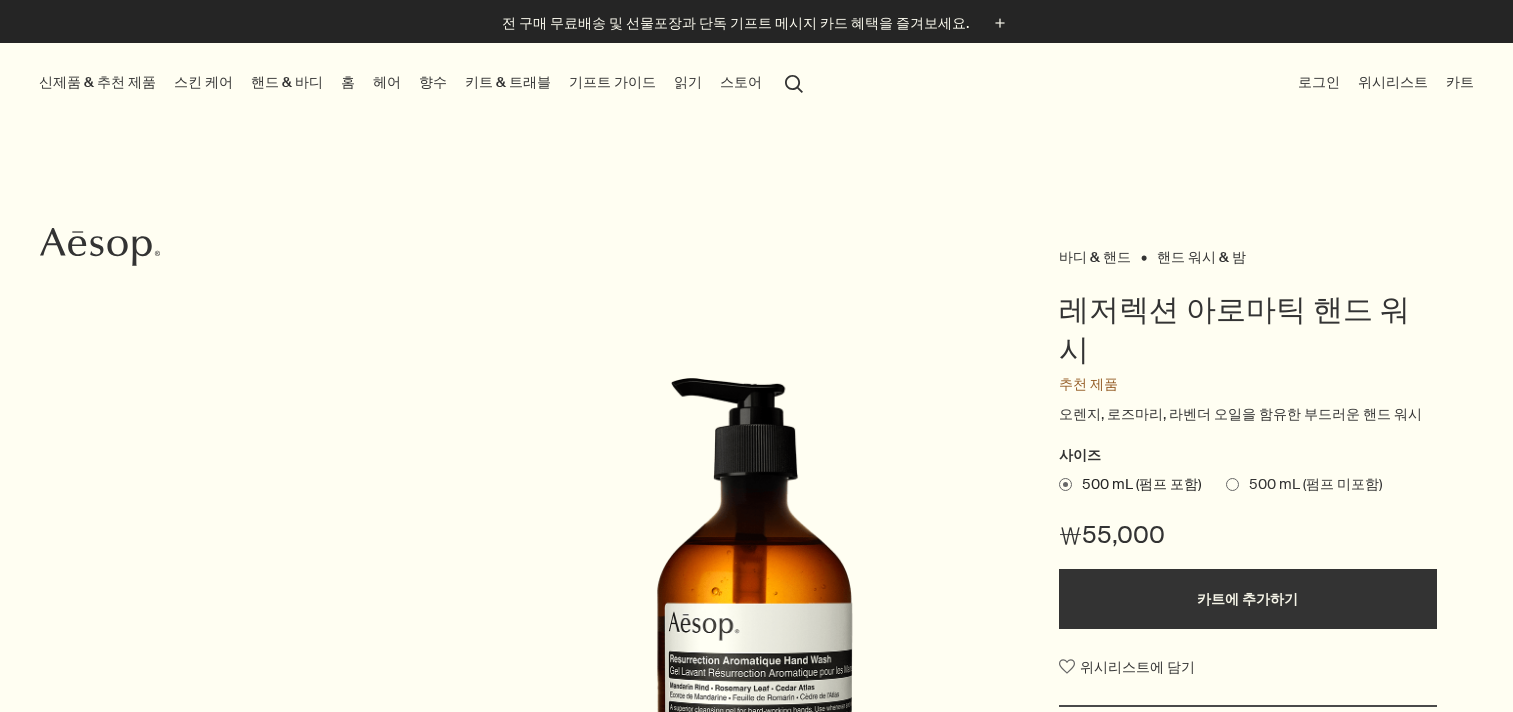 scroll, scrollTop: 95, scrollLeft: 0, axis: vertical 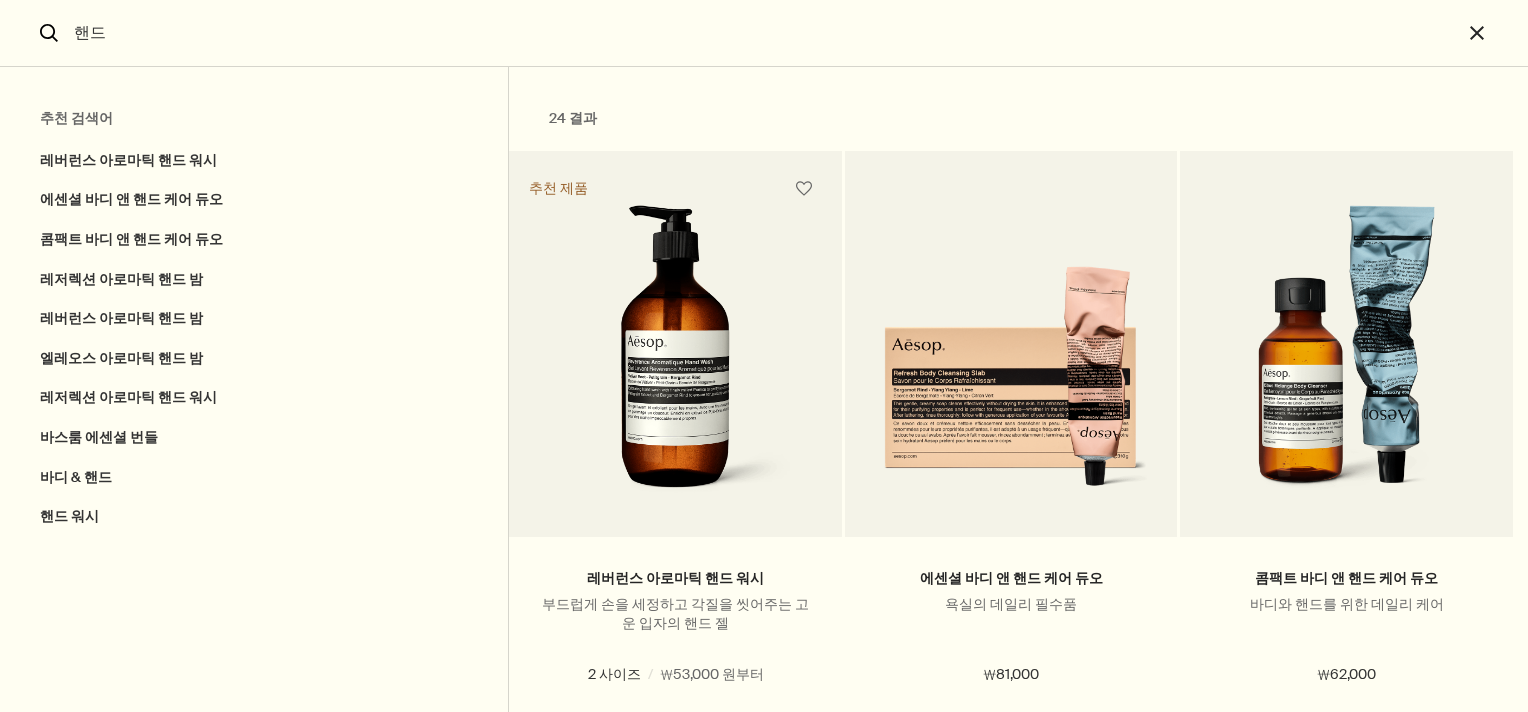 type on "ㅎ" 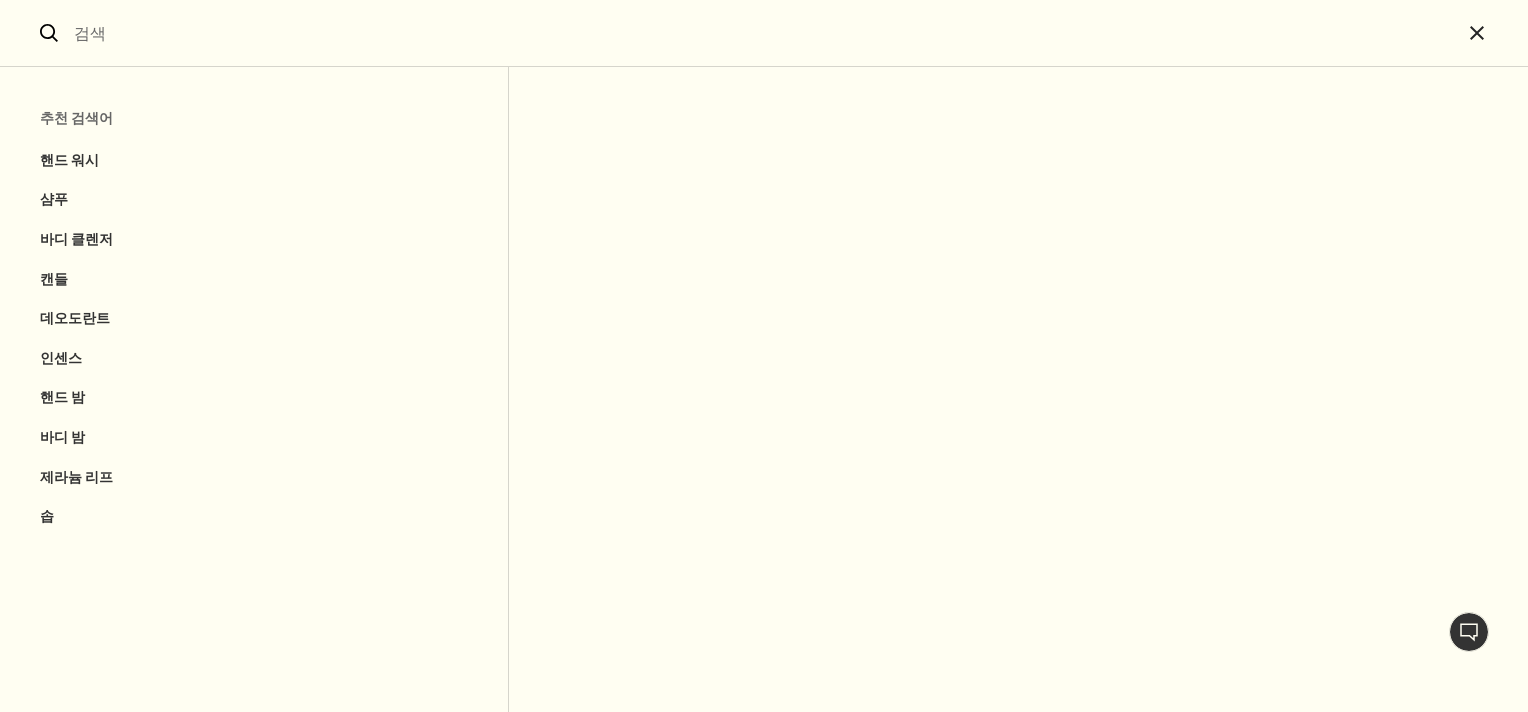 type on "ㅅ" 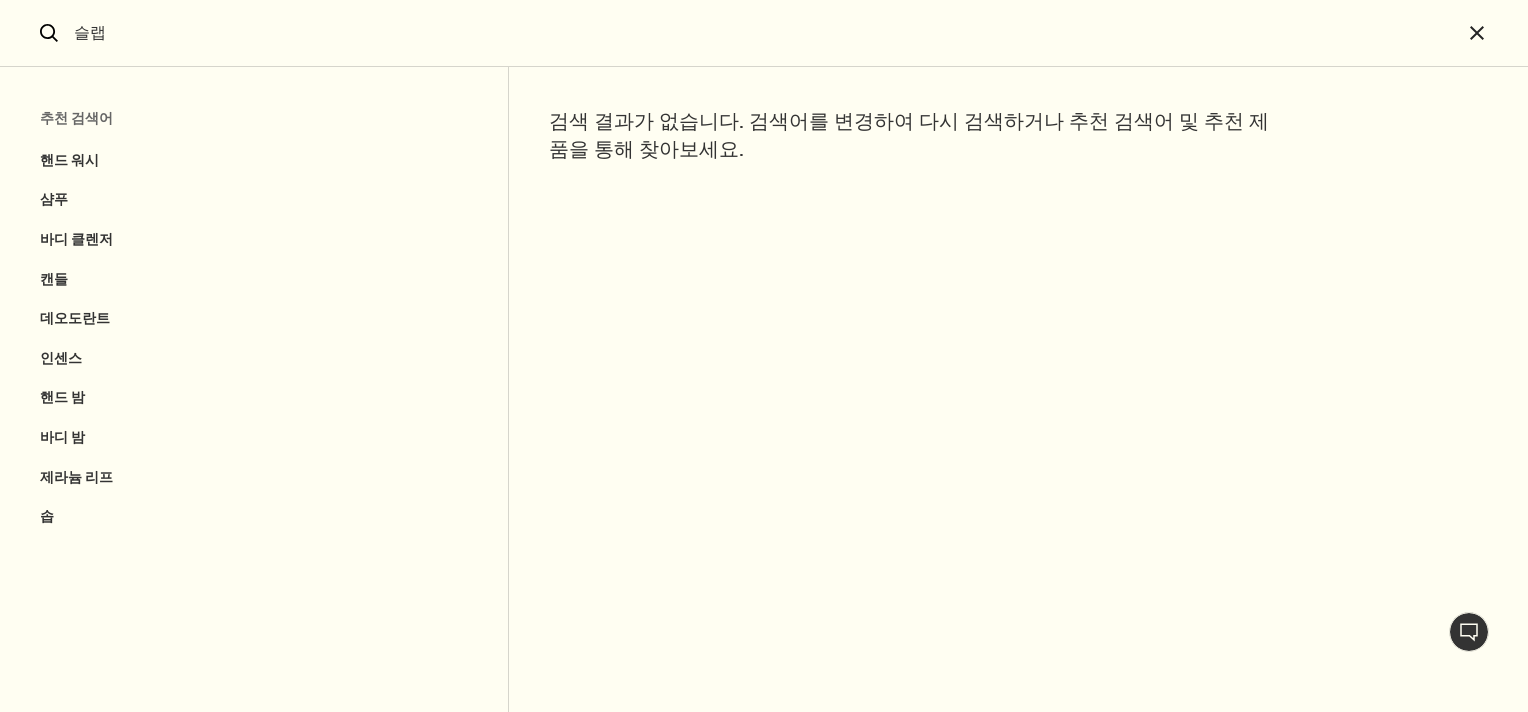 type on "슬랩" 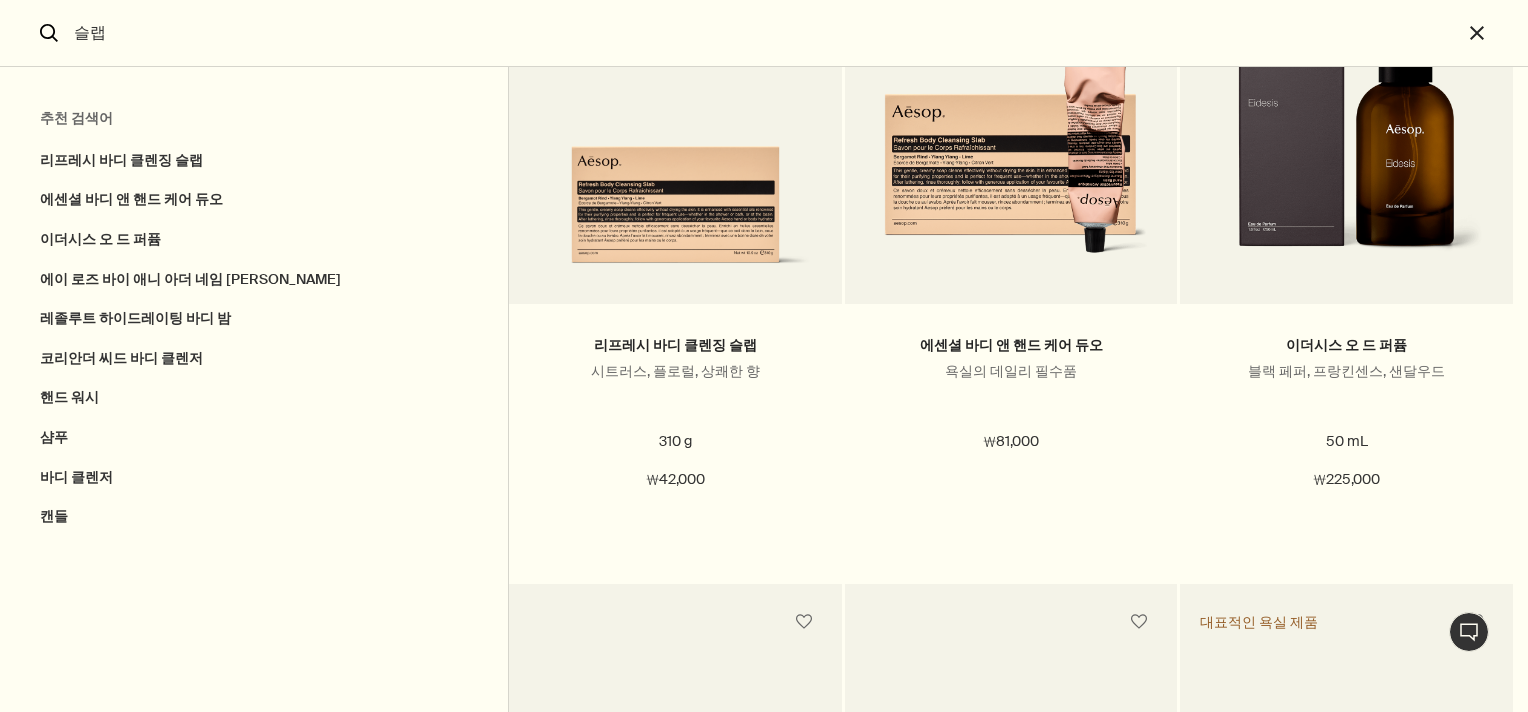 scroll, scrollTop: 0, scrollLeft: 0, axis: both 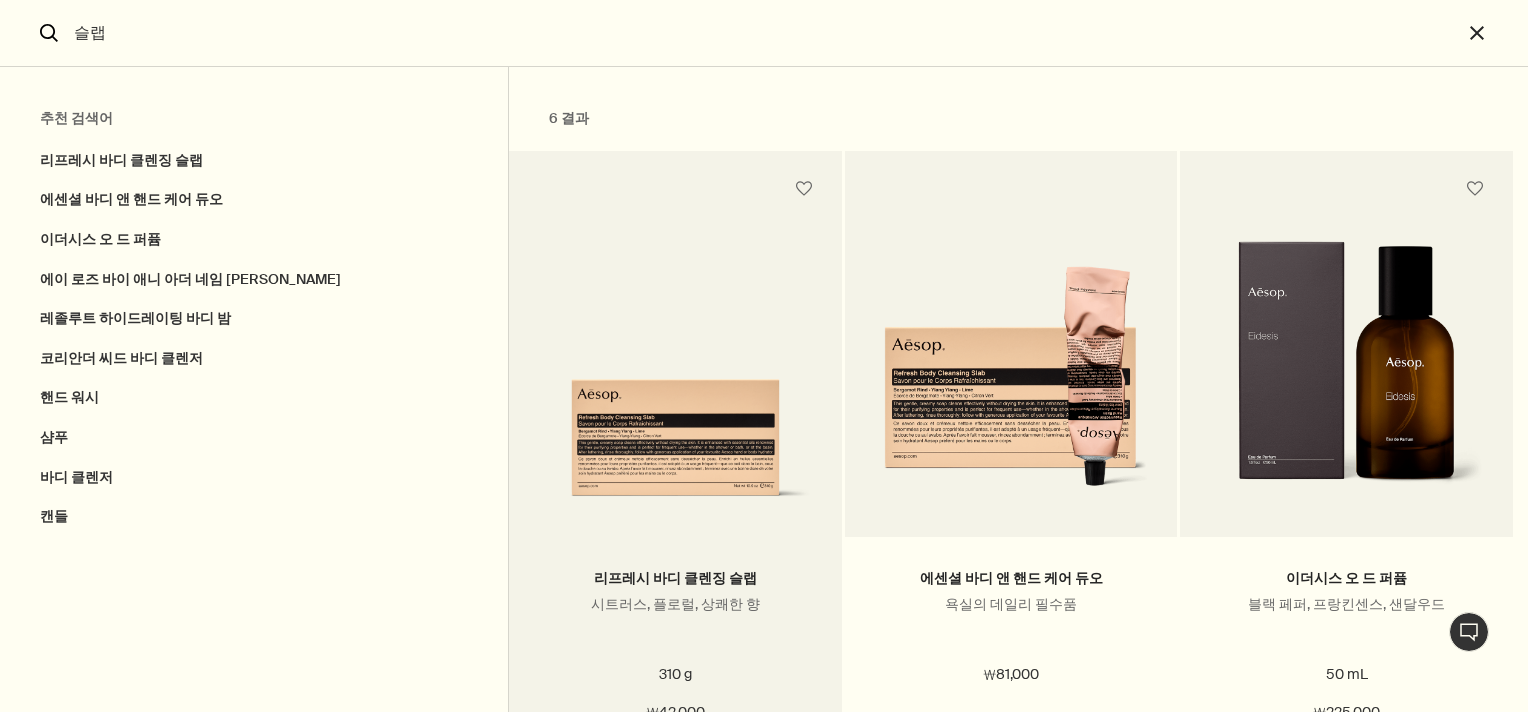 click at bounding box center (675, 424) 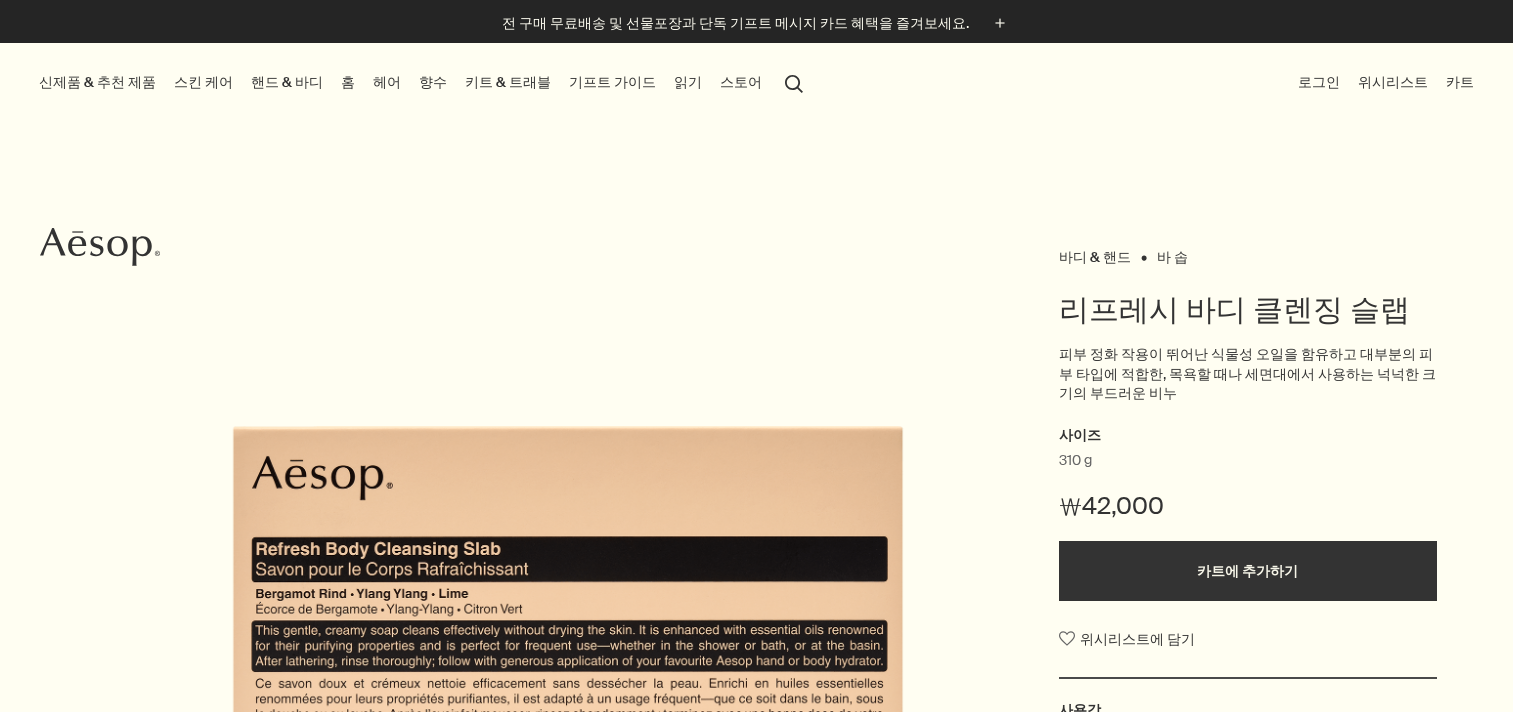 scroll, scrollTop: 100, scrollLeft: 0, axis: vertical 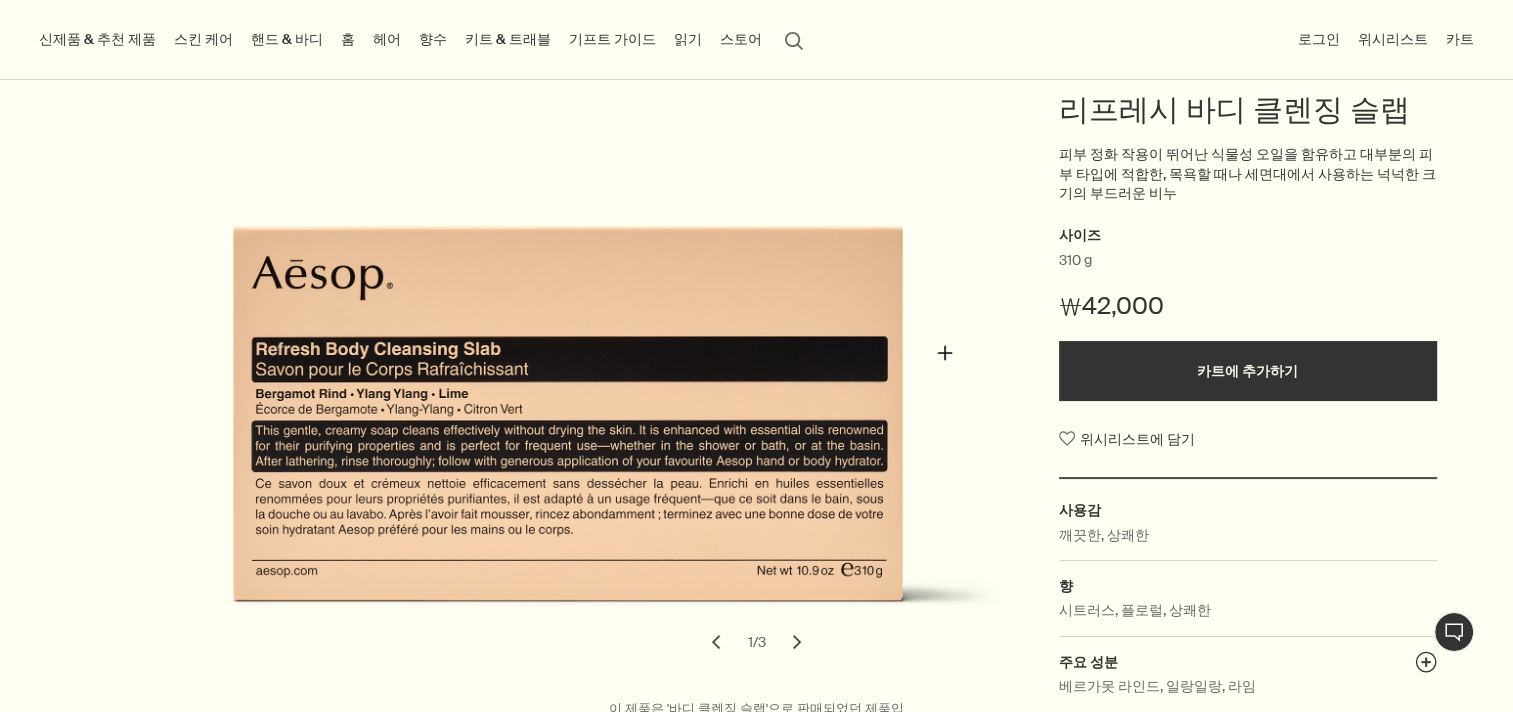click at bounding box center [580, 372] 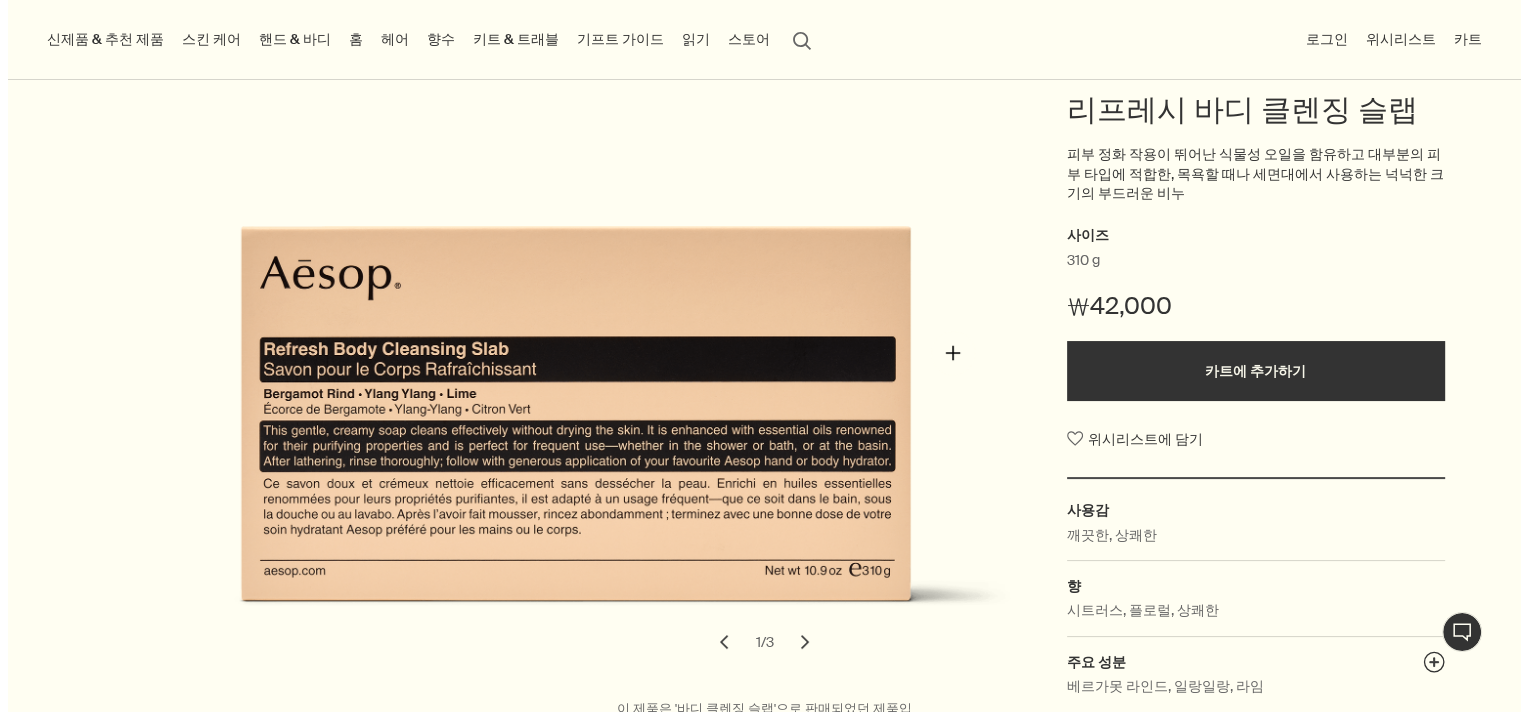 scroll, scrollTop: 0, scrollLeft: 0, axis: both 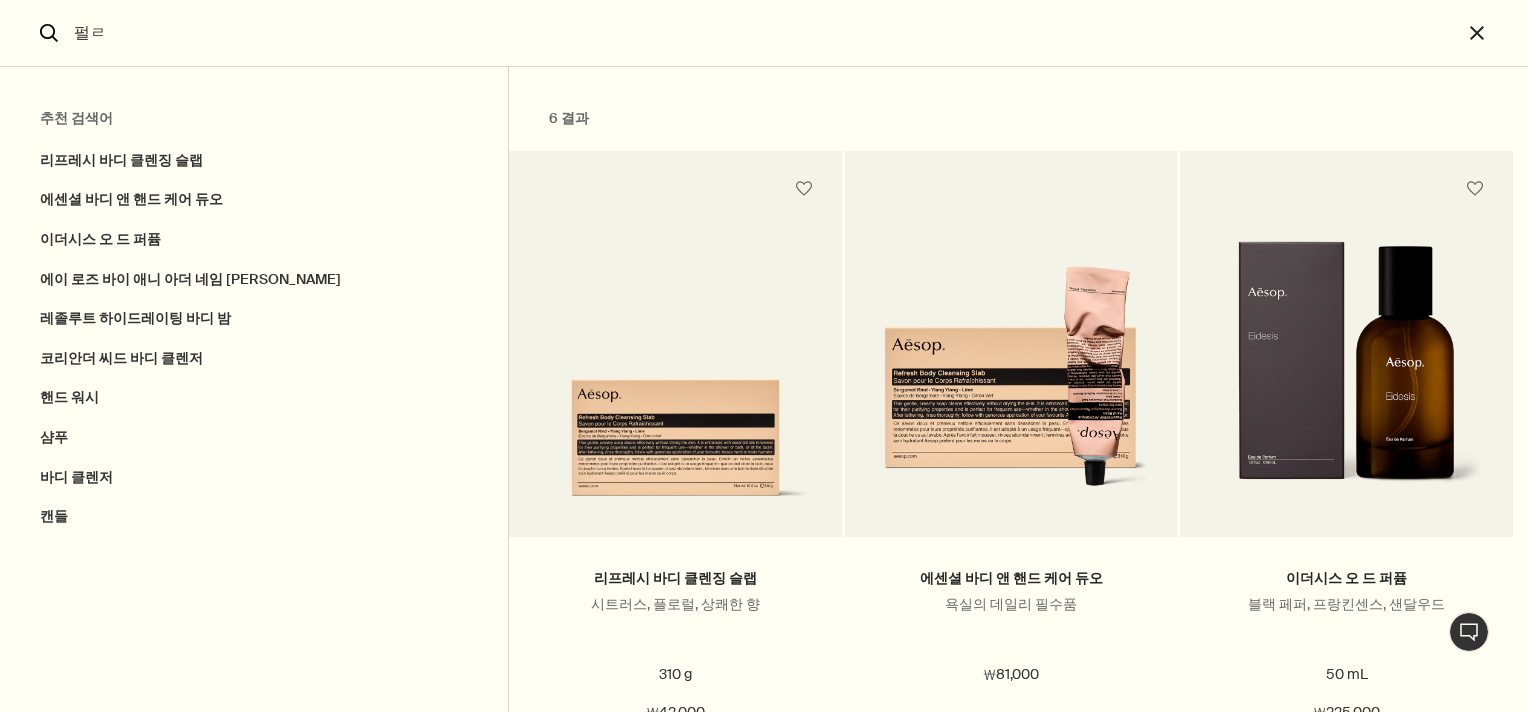 type on "펄" 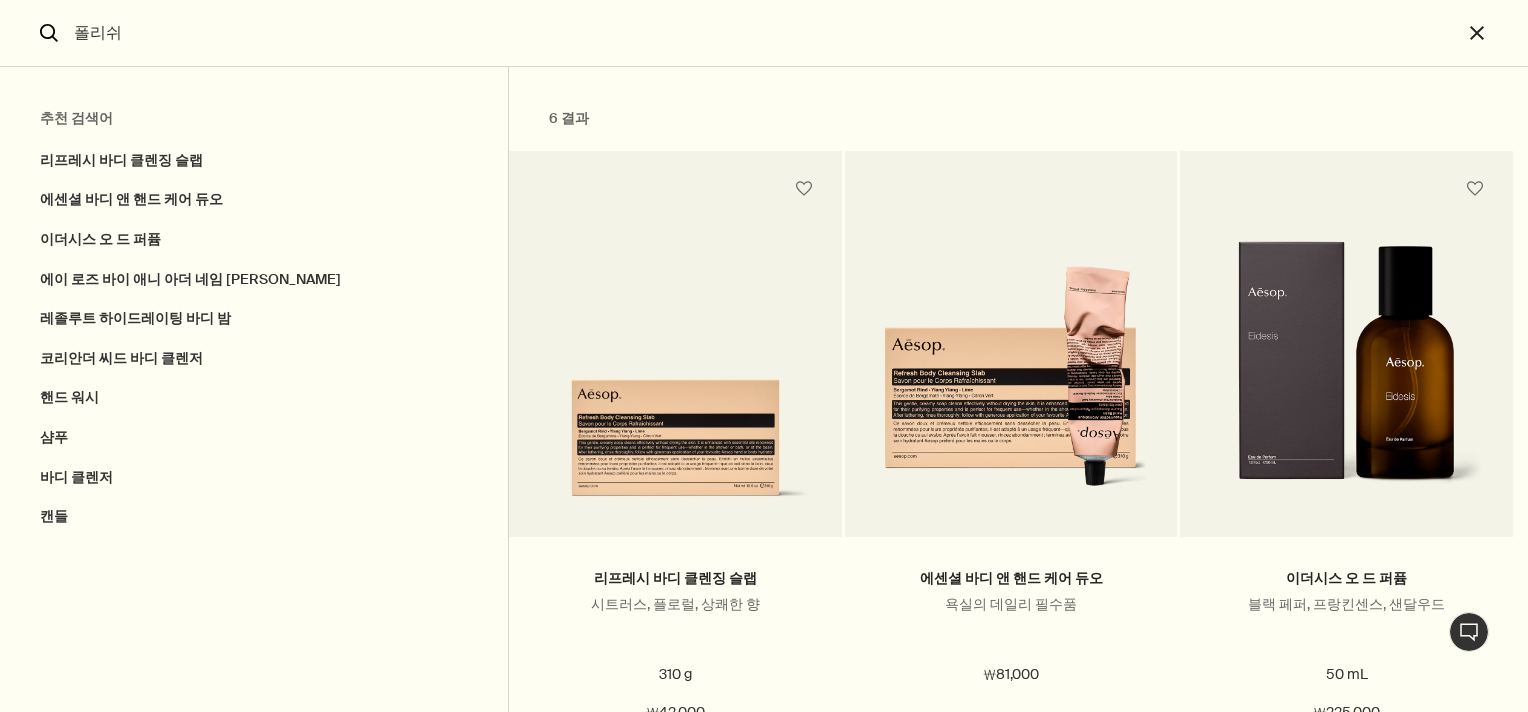 type on "폴리쉬" 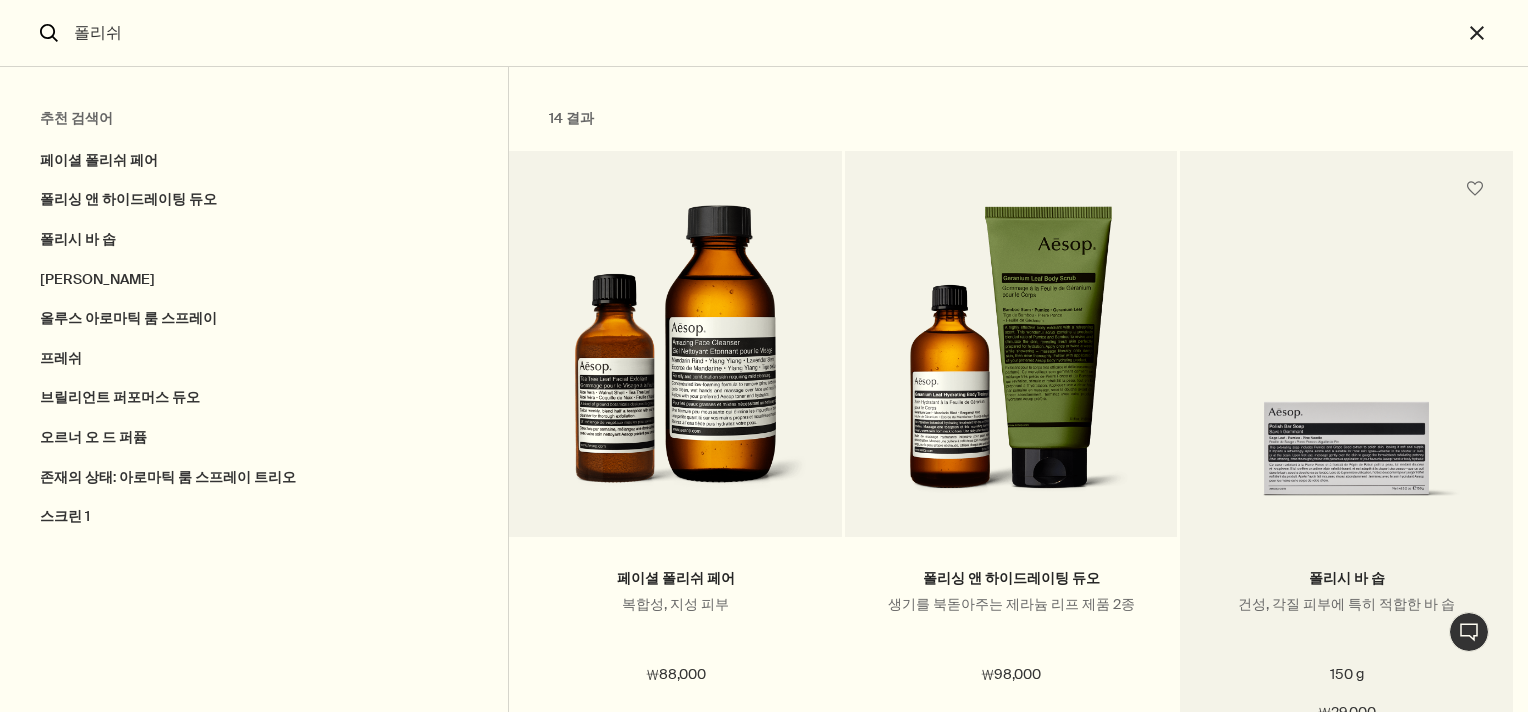 click at bounding box center [1346, 424] 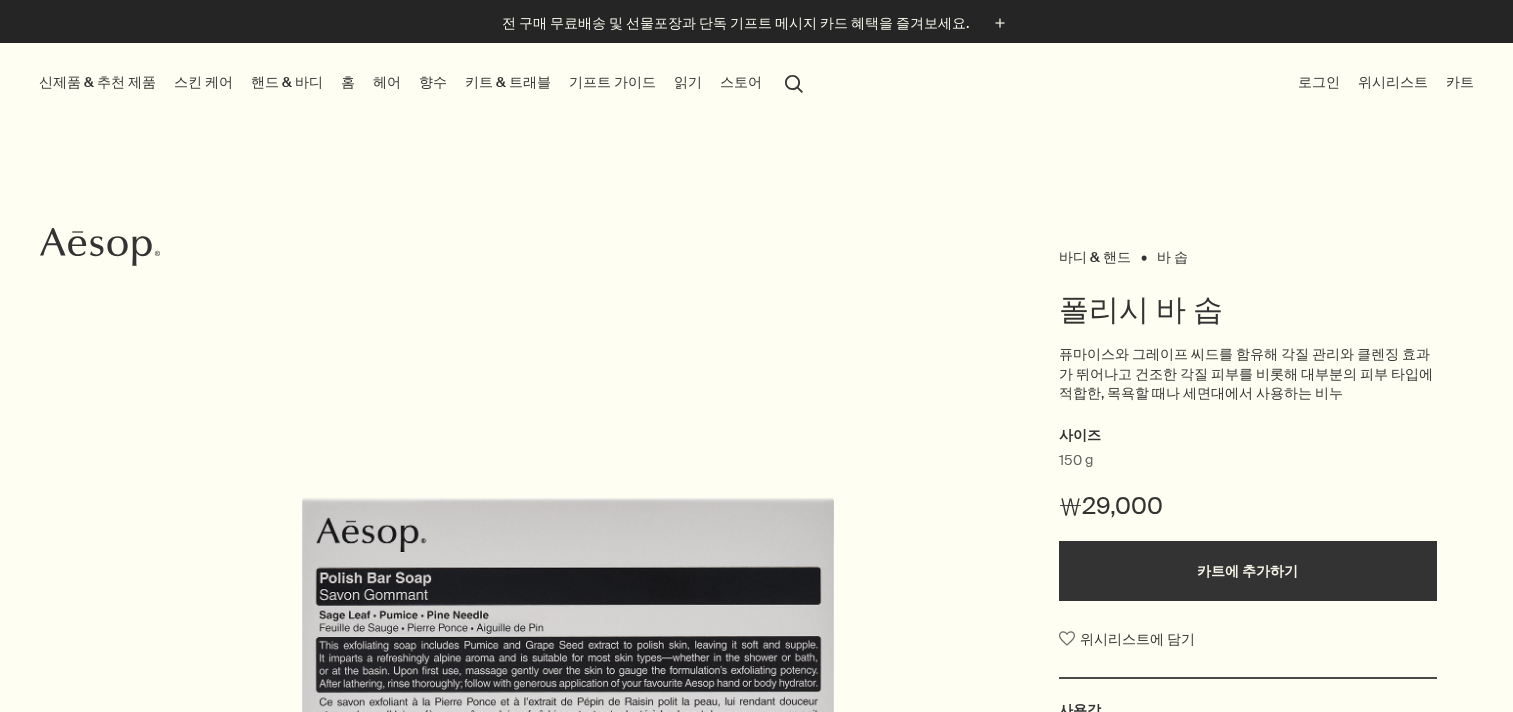scroll, scrollTop: 0, scrollLeft: 0, axis: both 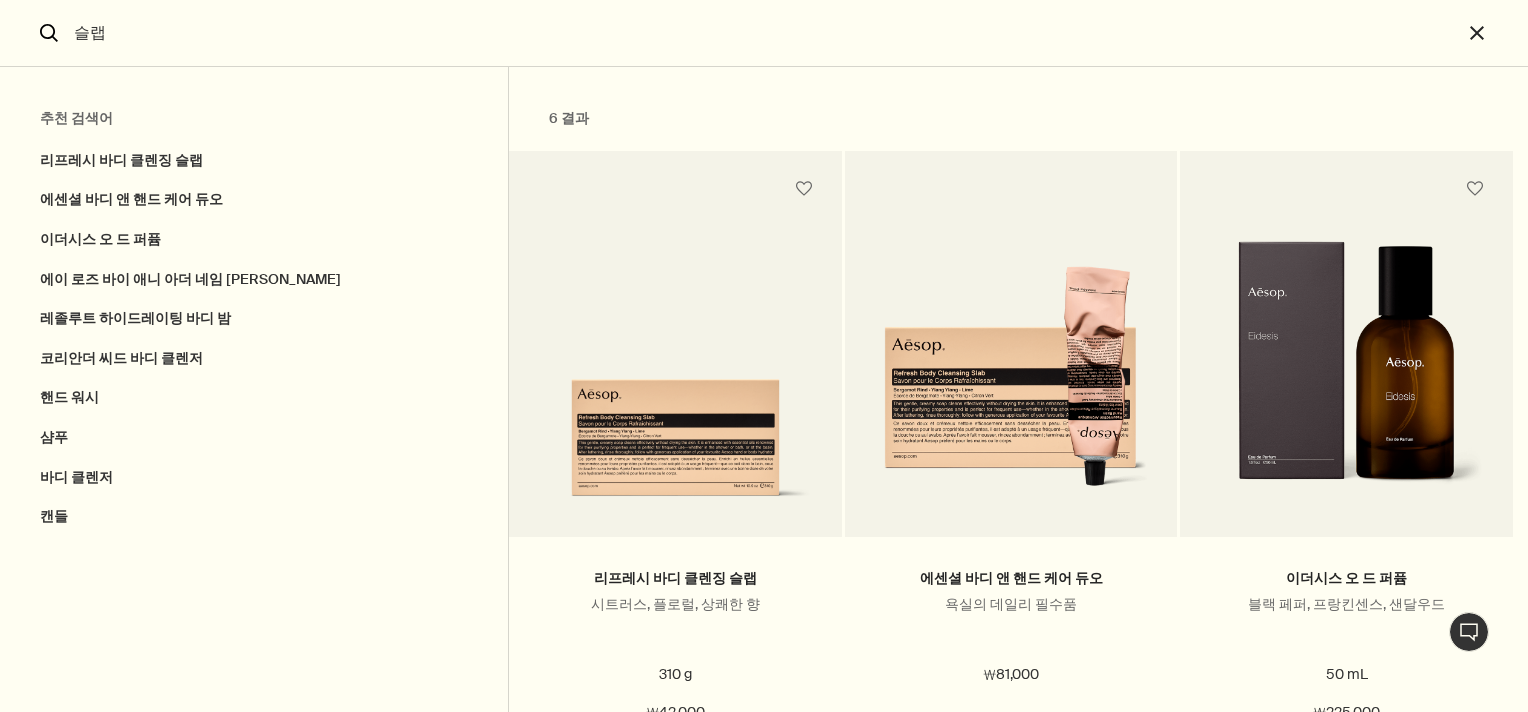 type on "슬" 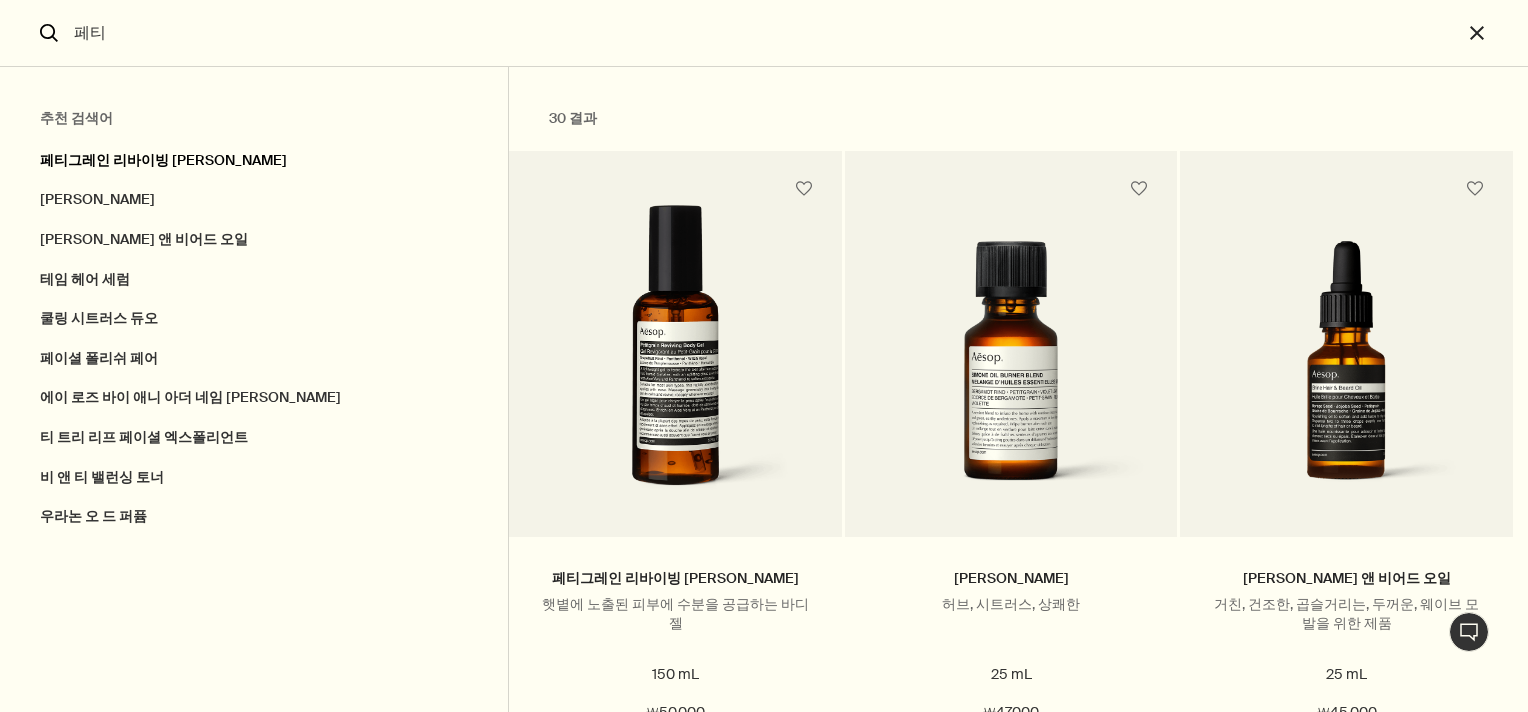 click on "페티그레인 리바이빙 바디 젤" at bounding box center [254, 156] 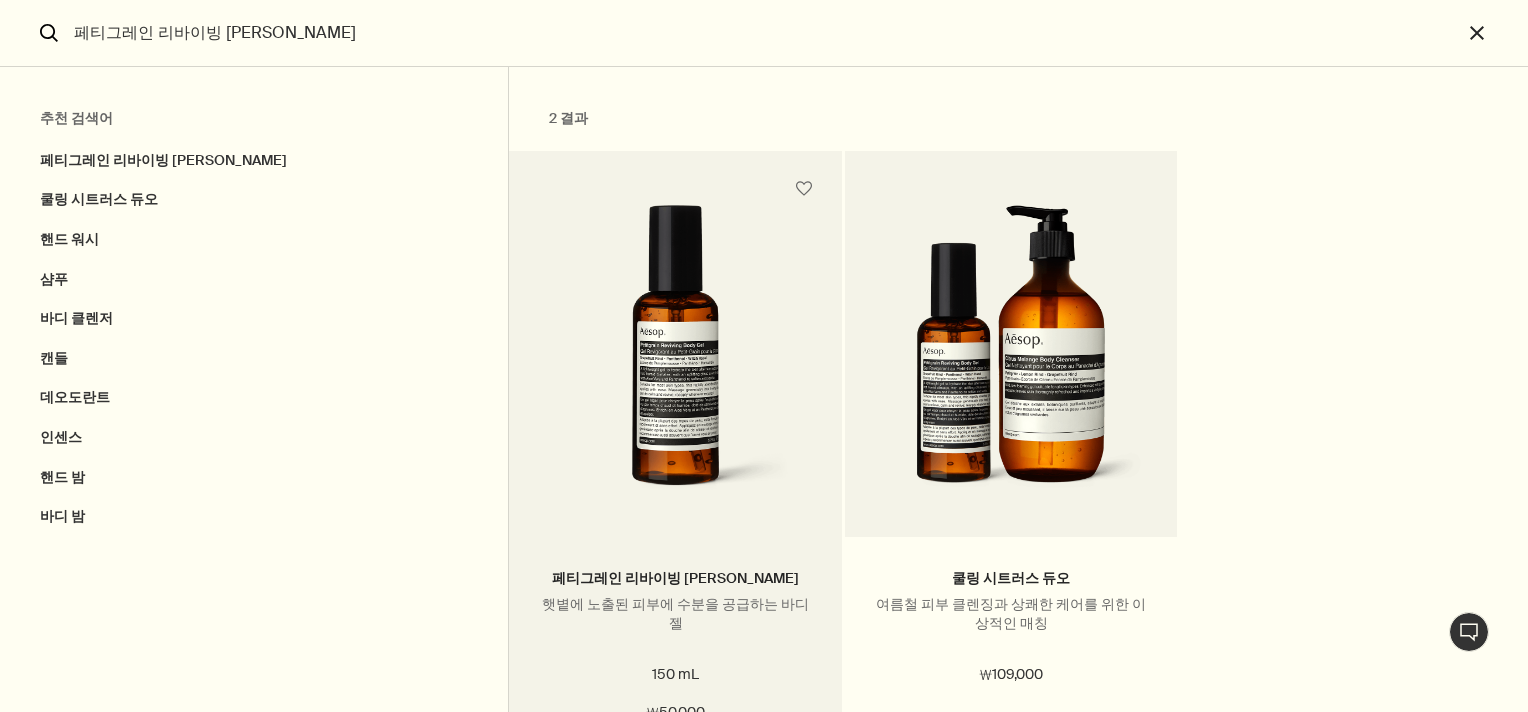 click at bounding box center (675, 356) 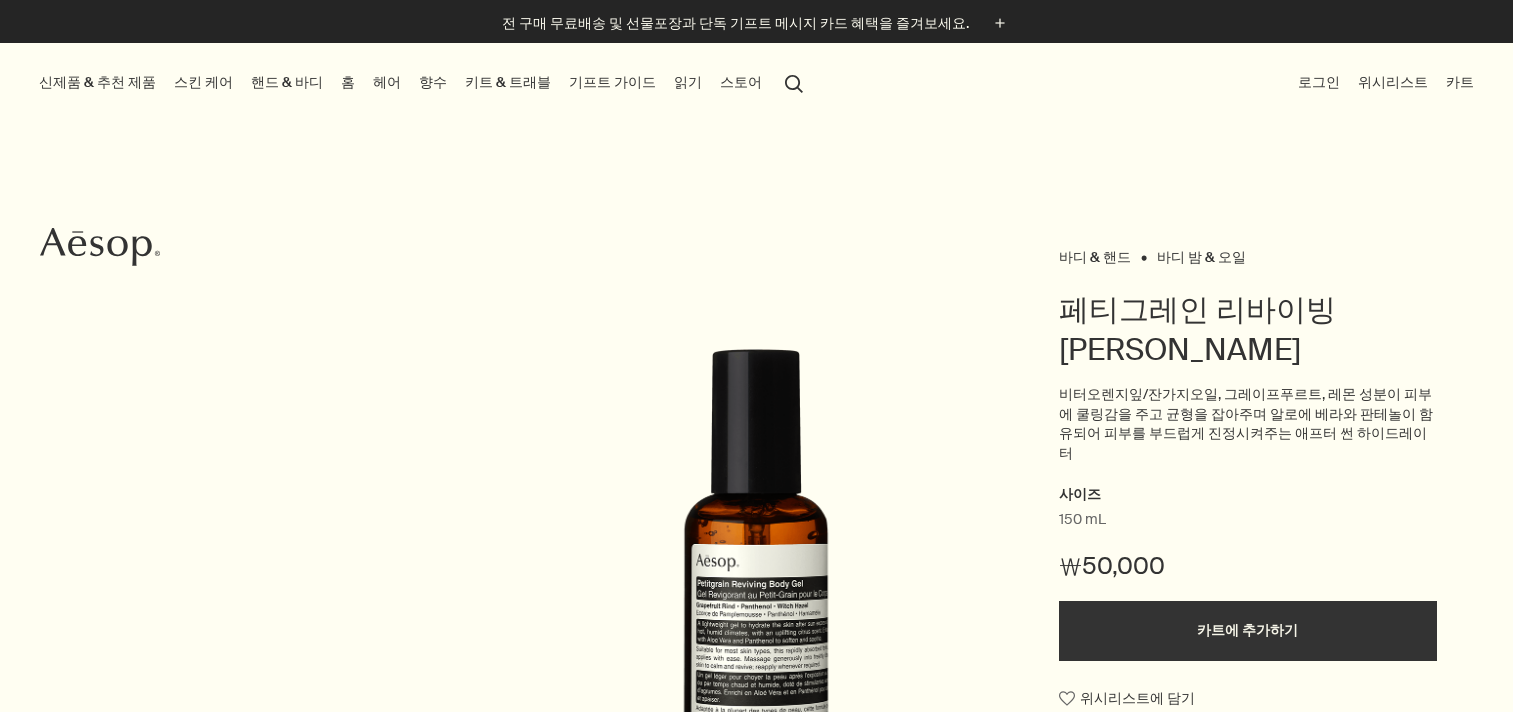 scroll, scrollTop: 0, scrollLeft: 0, axis: both 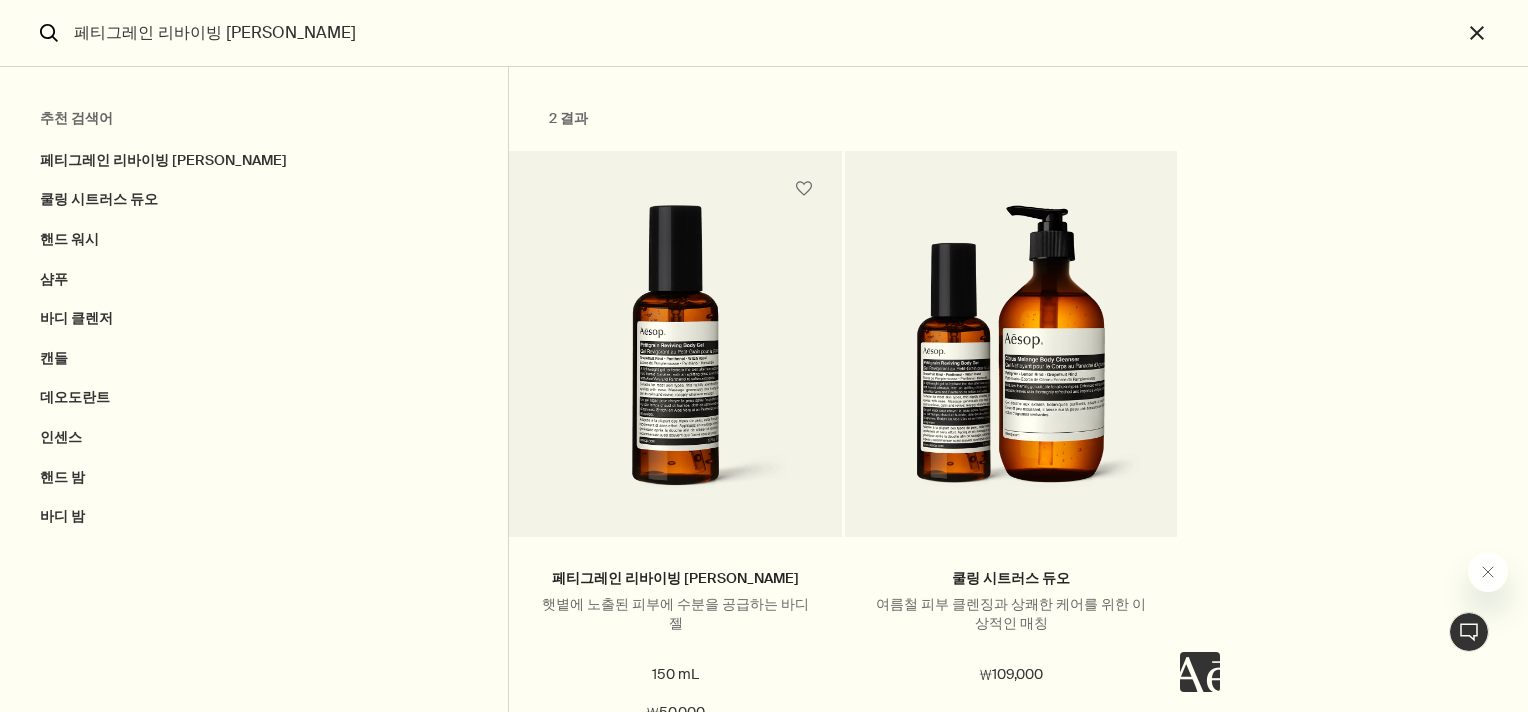 click on "페티그레인 리바이빙 바디 젤 햇볕에 노출된 피부에 수분을 공급하는 바디 젤 150 mL ₩50,000   추가하기 카트에 추가하기  쿨링 시트러스 듀오  여름철 피부 클렌징과 상쾌한 케어를 위한 이상적인 매칭 ₩109,000   추가하기 카트에 추가하기" at bounding box center [1011, 483] 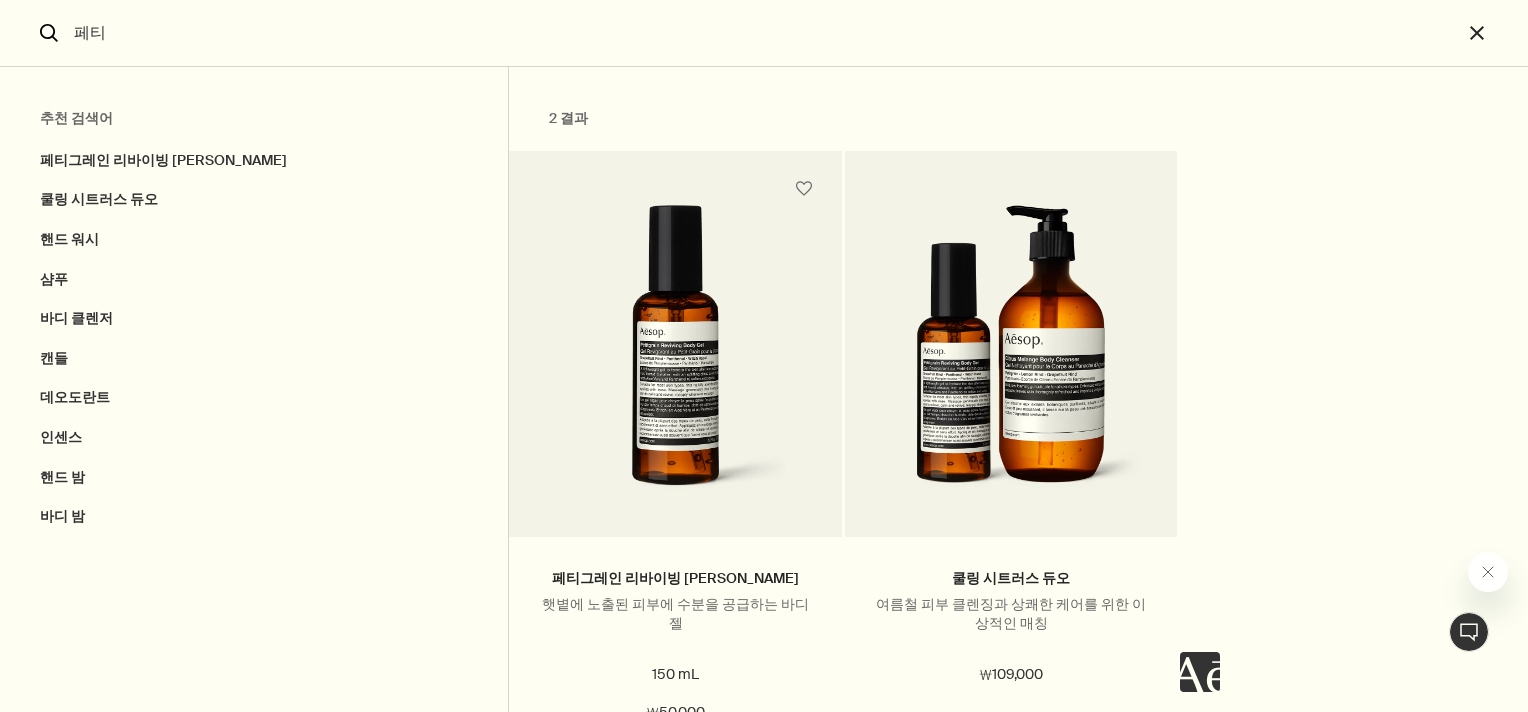 type on "페" 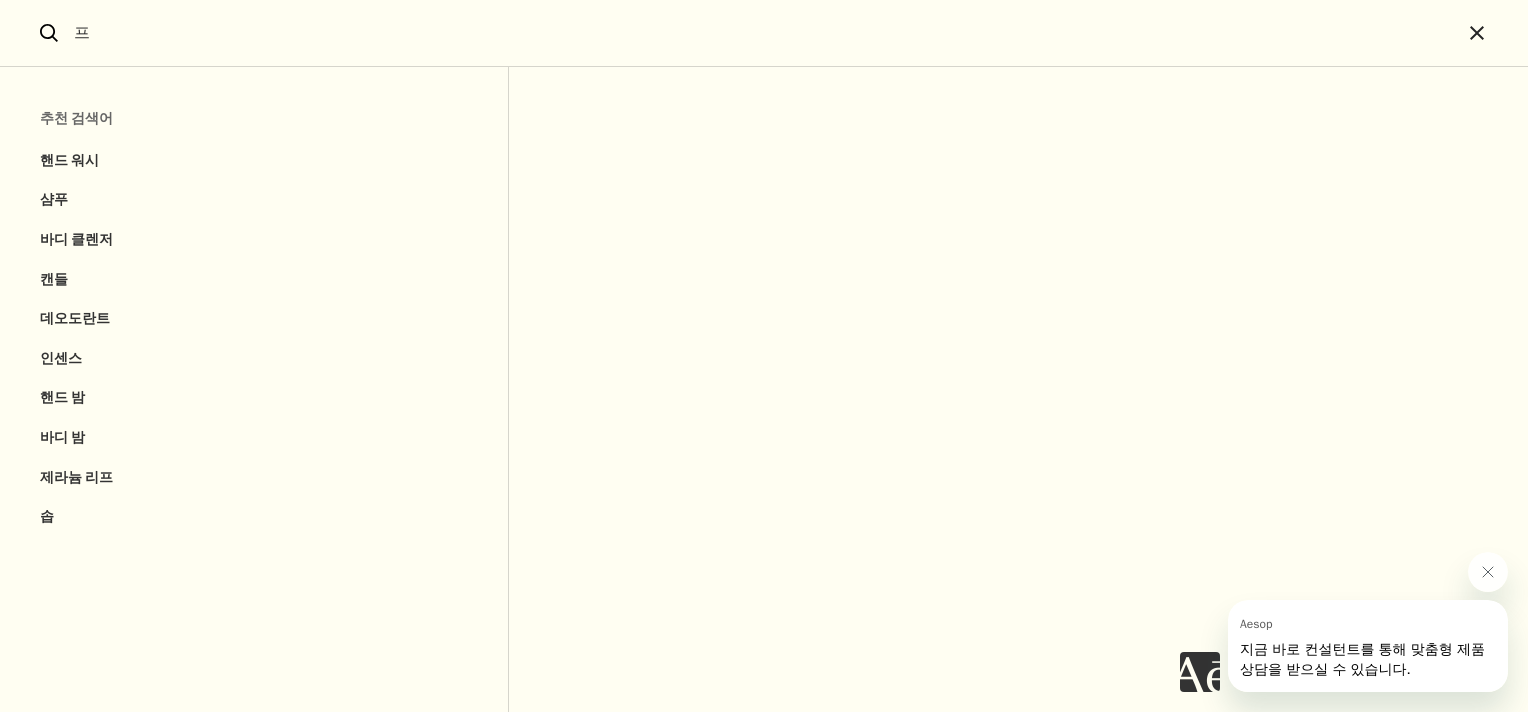 type on "ㅍ" 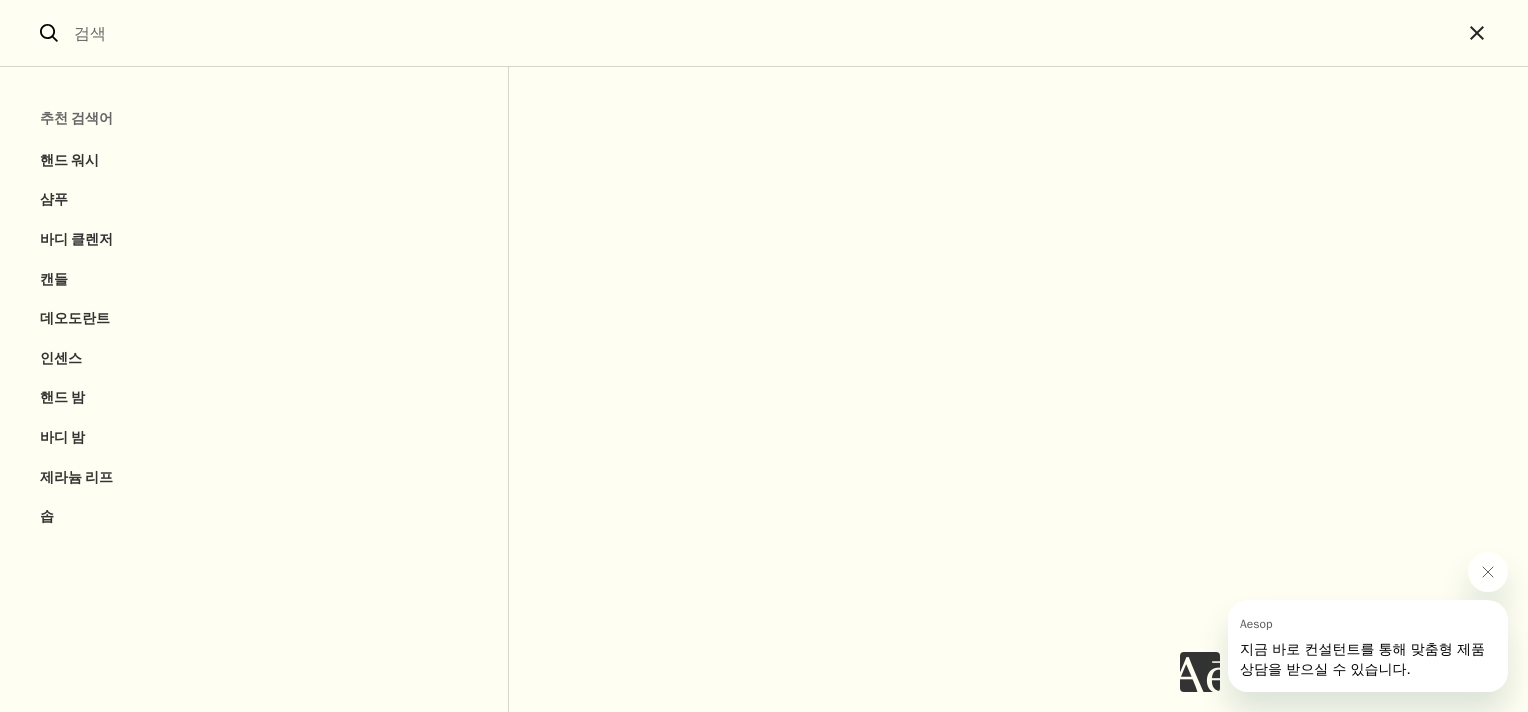 type on "ㅌ" 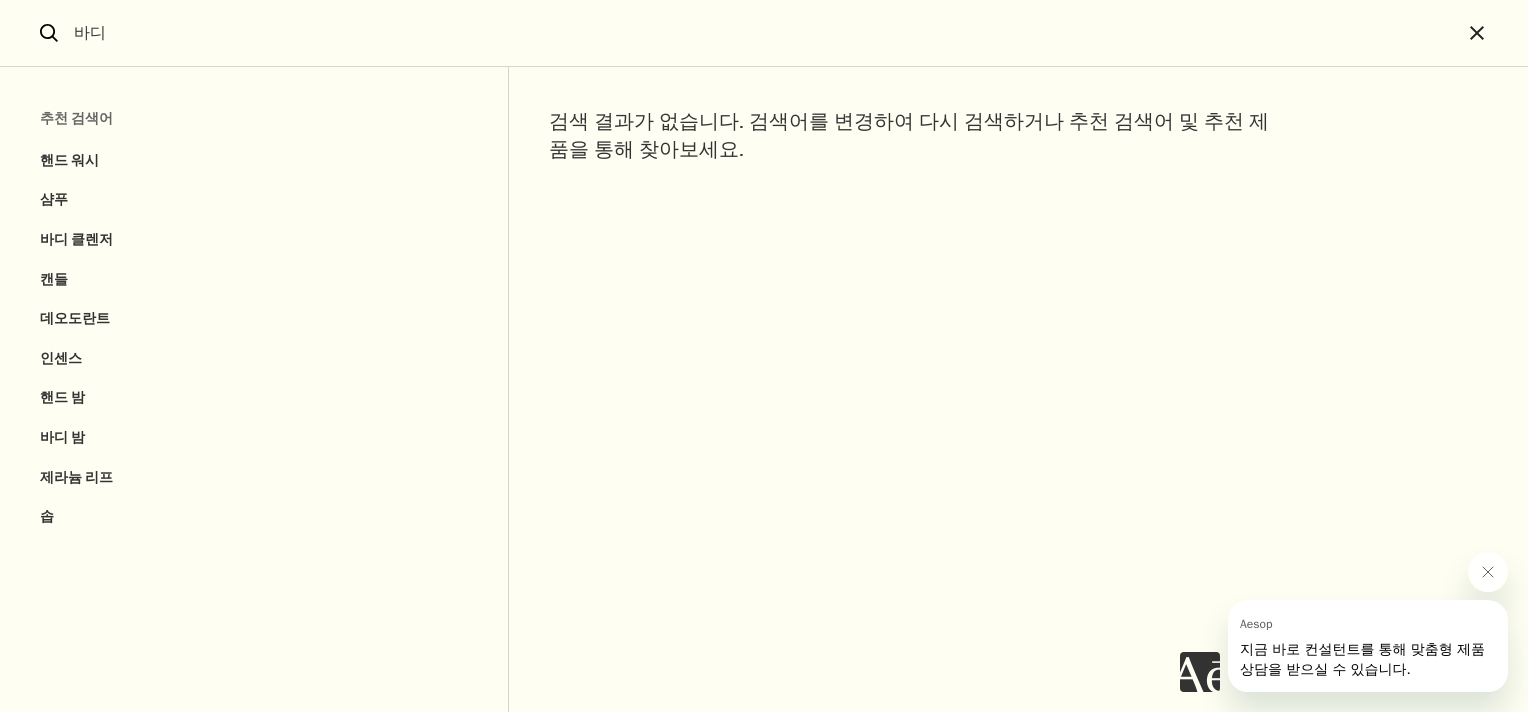 type on "바" 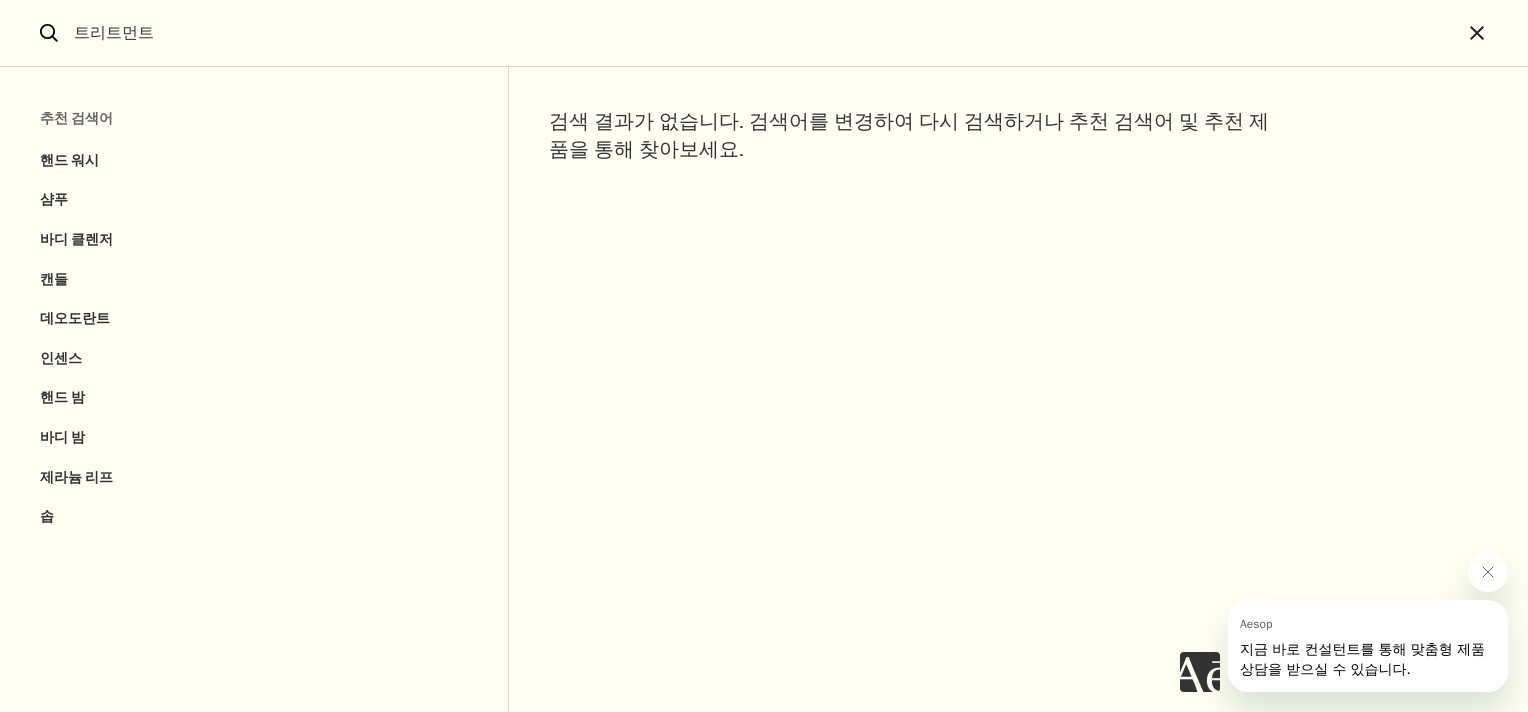 type on "트리트먼트" 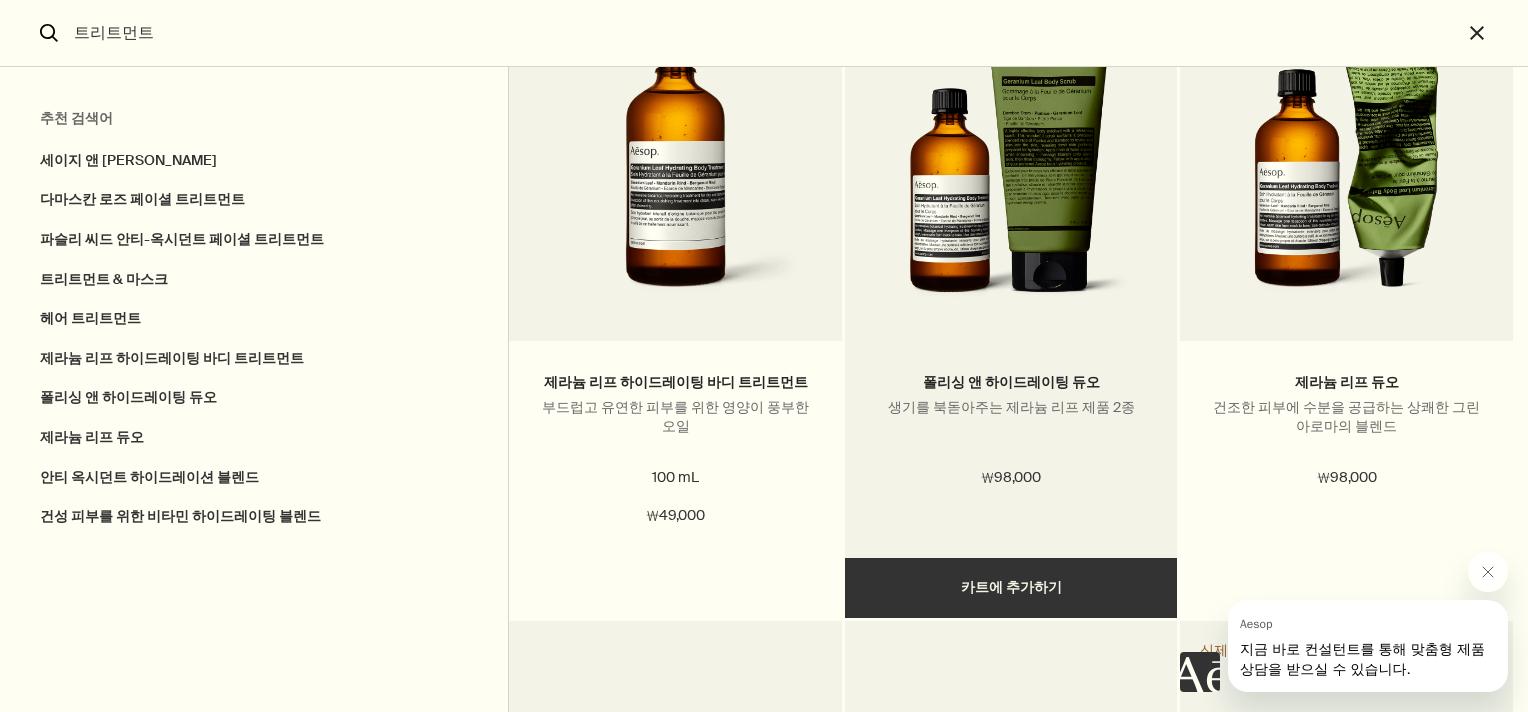 scroll, scrollTop: 900, scrollLeft: 0, axis: vertical 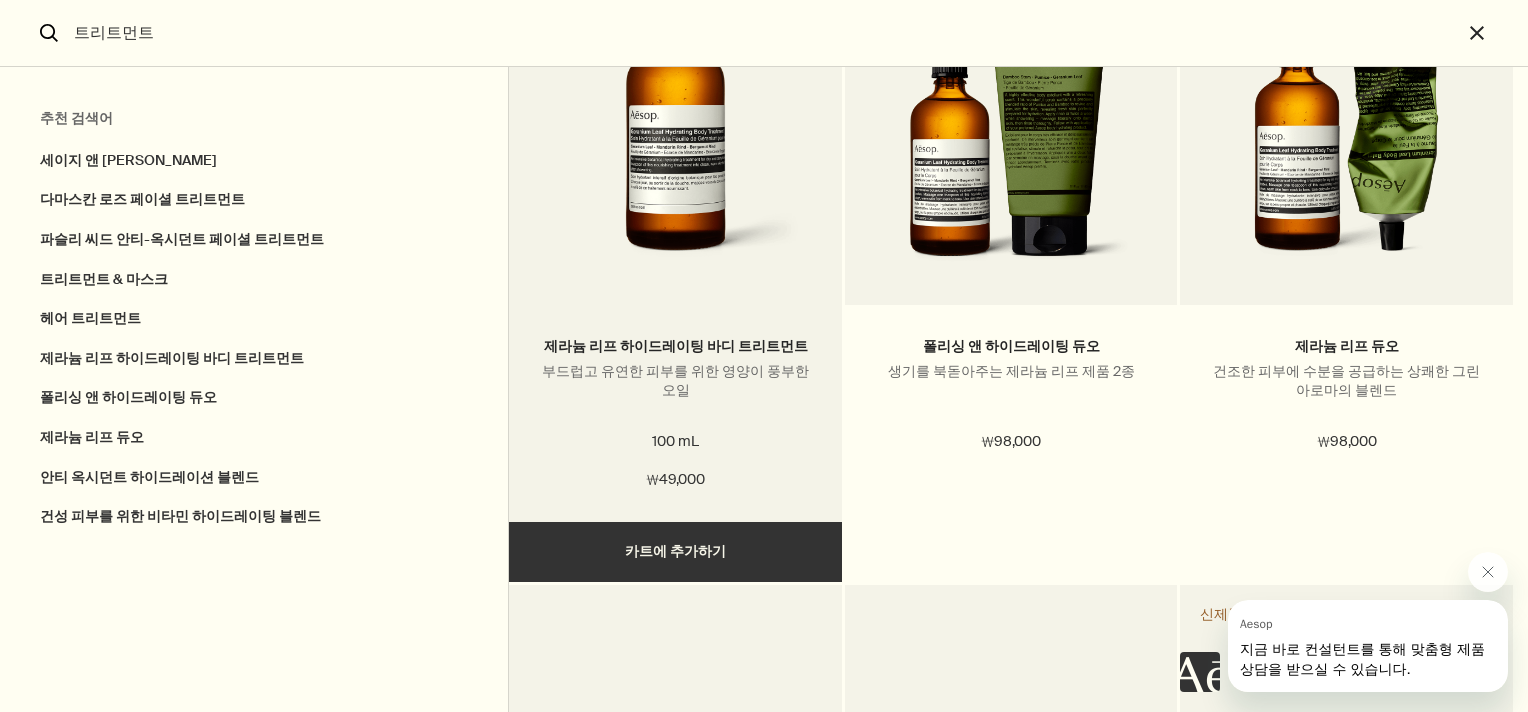 click at bounding box center (675, 135) 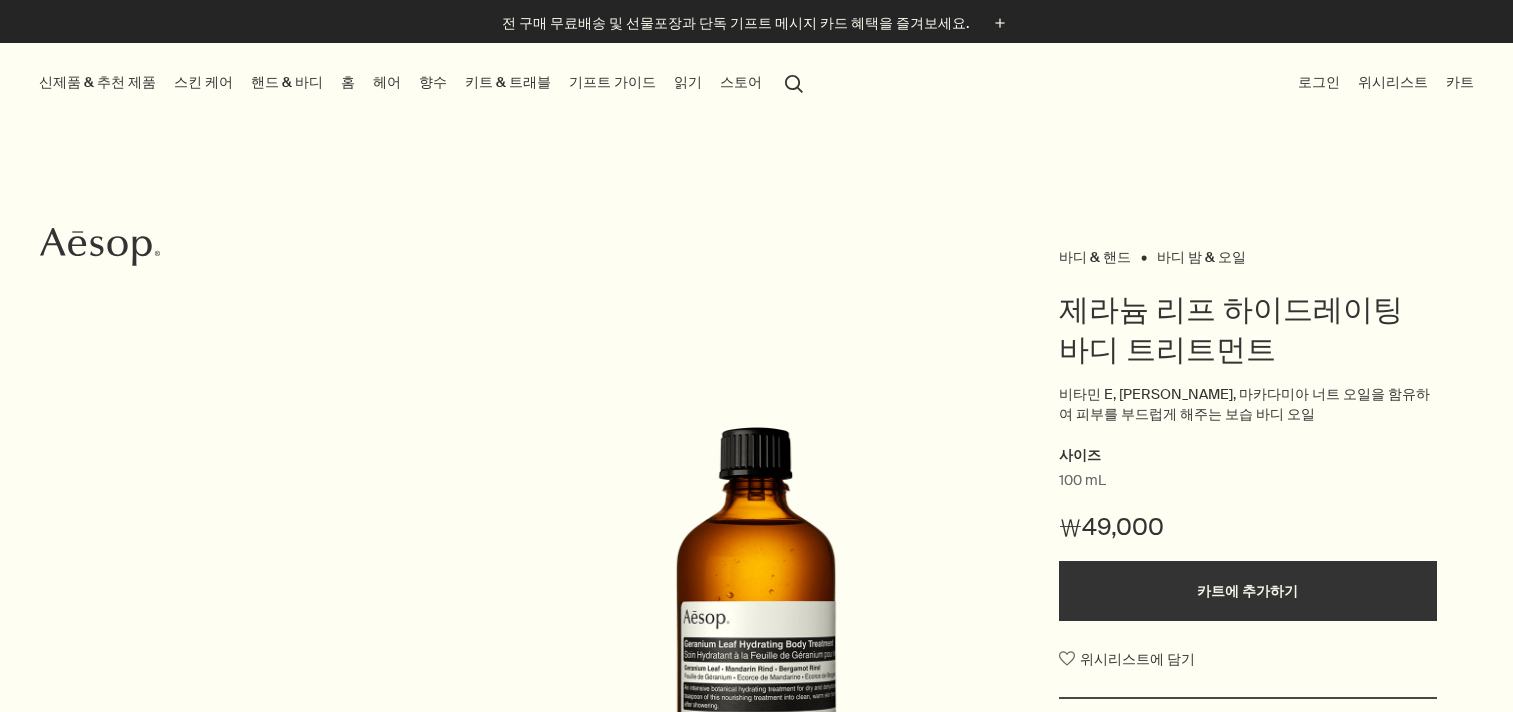 scroll, scrollTop: 0, scrollLeft: 0, axis: both 